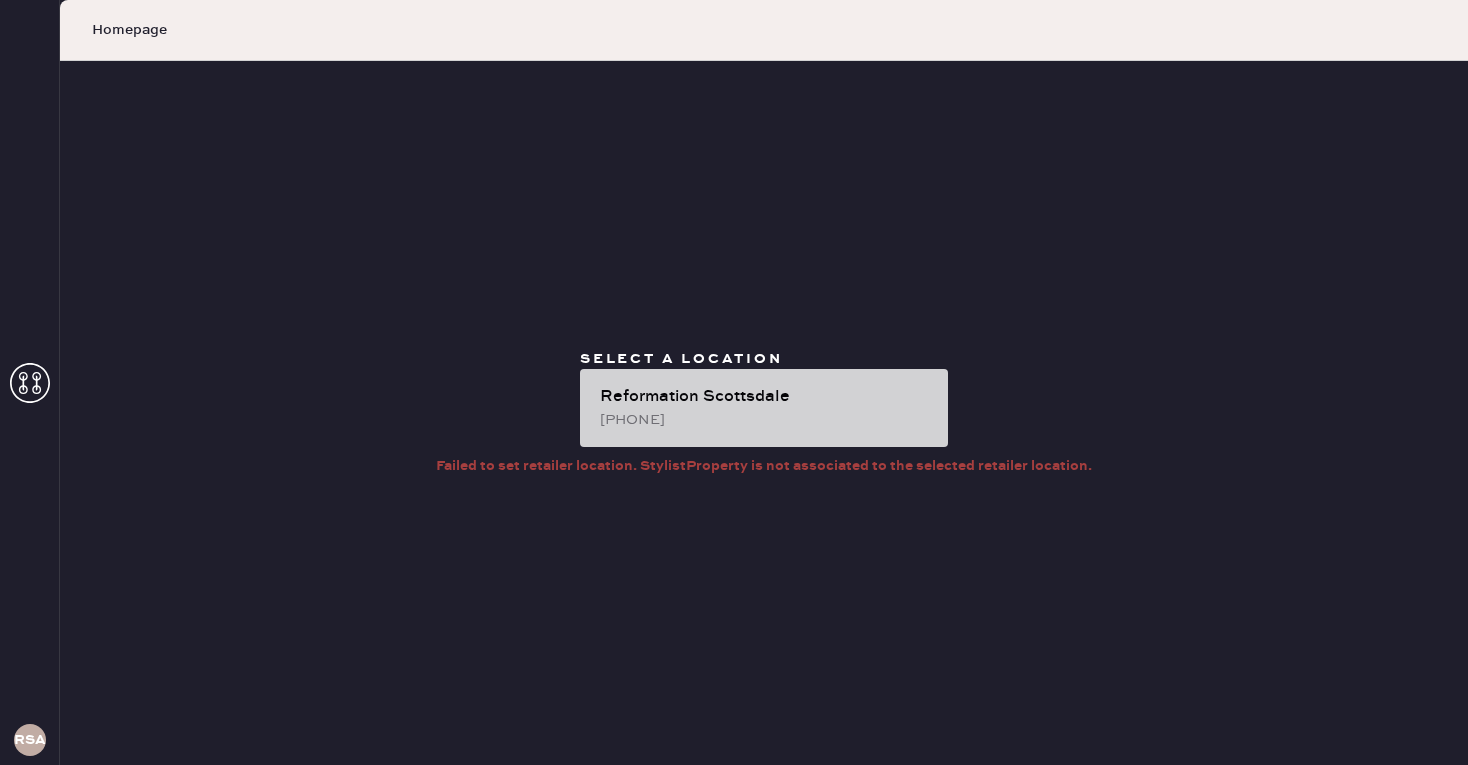 scroll, scrollTop: 0, scrollLeft: 0, axis: both 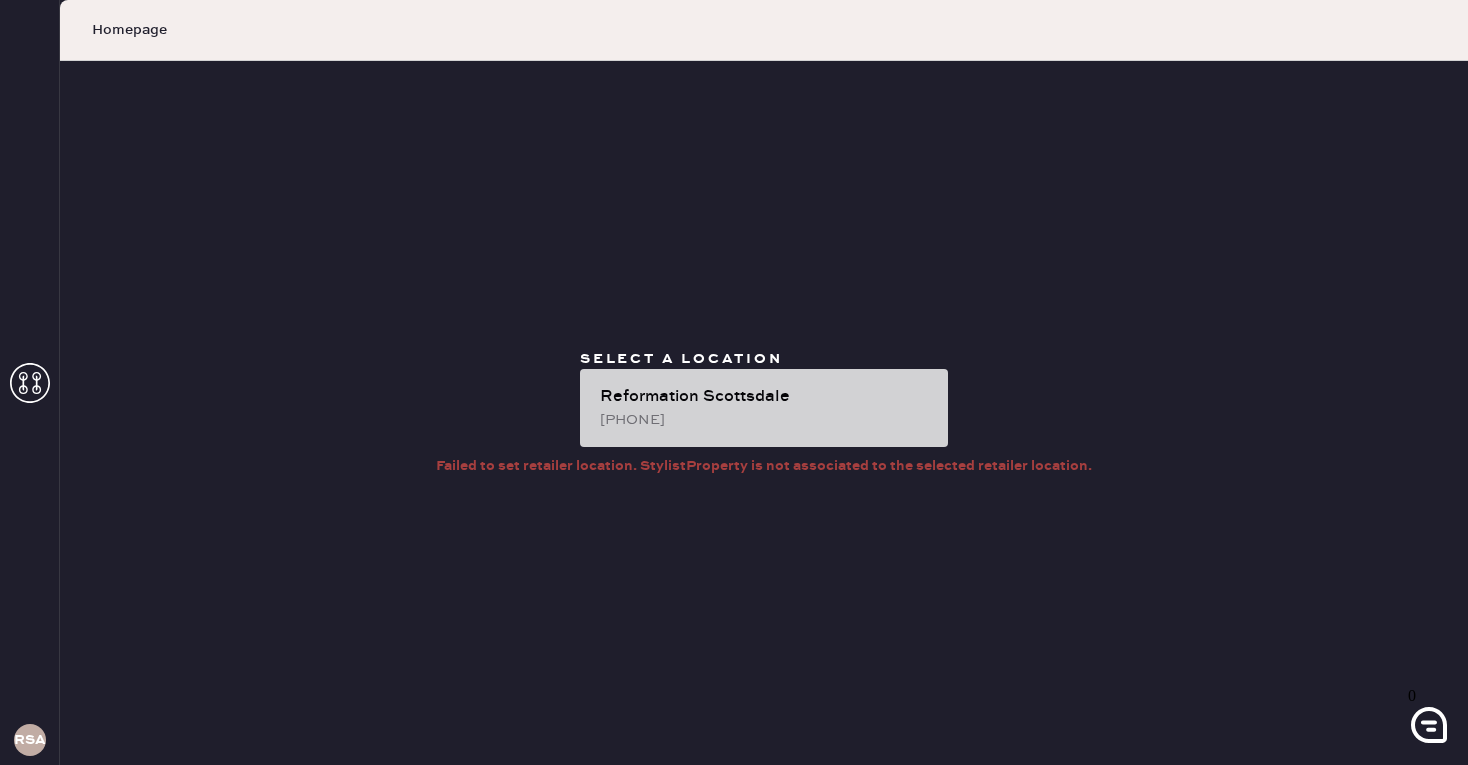 click on "Reformation Scottsdale" at bounding box center (766, 397) 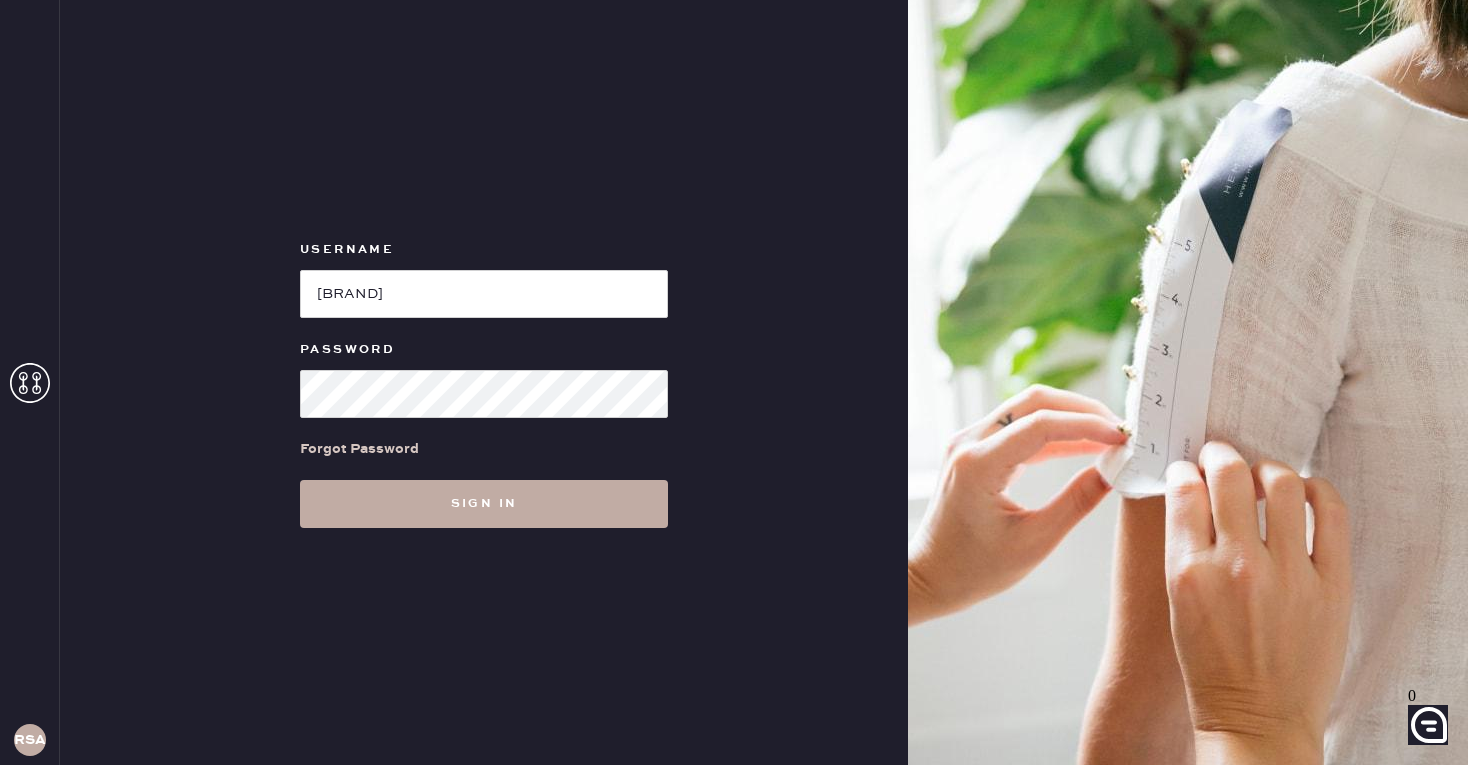 click on "Sign in" at bounding box center (484, 504) 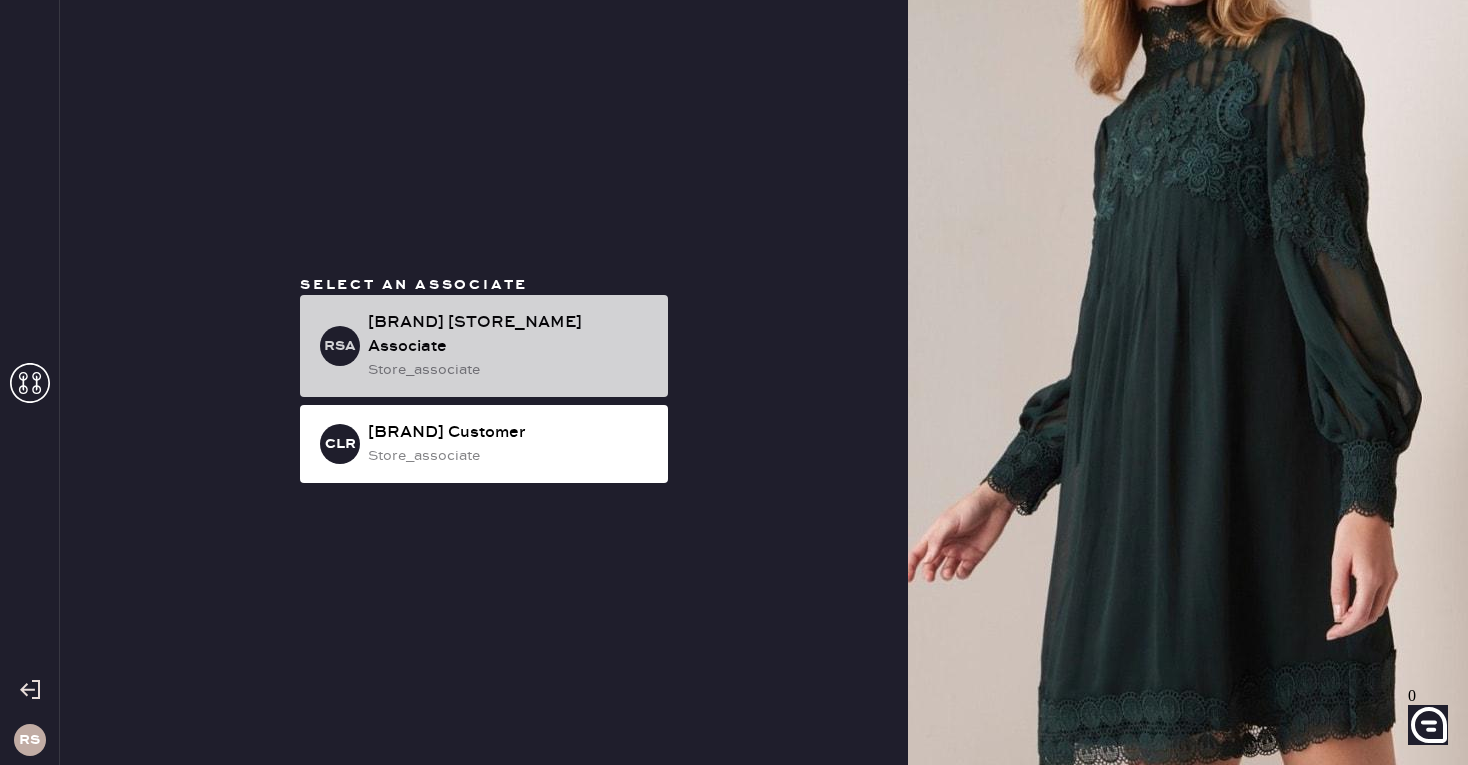 click on "[BRAND] [STORE_NAME] Associate" at bounding box center (510, 335) 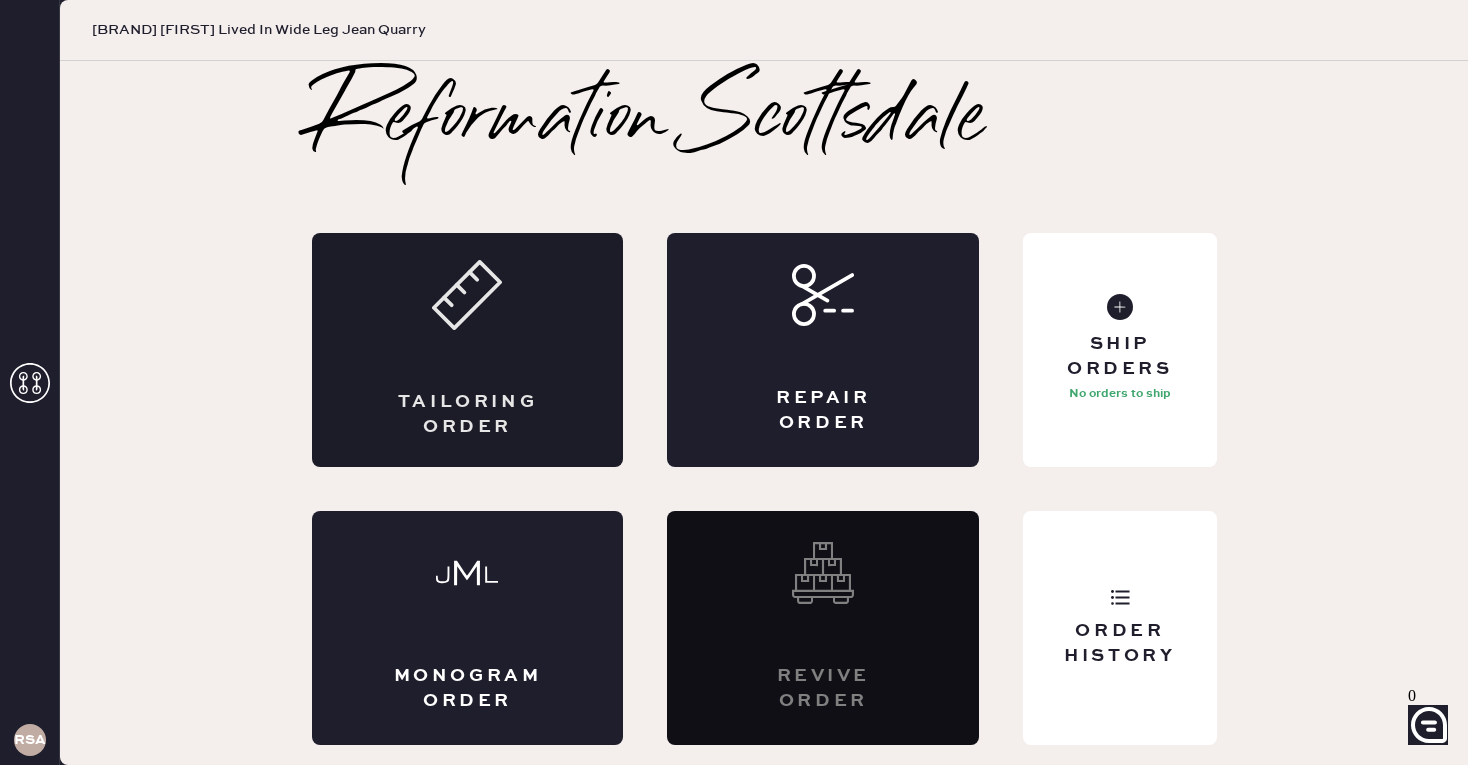 click on "Tailoring Order" at bounding box center (468, 350) 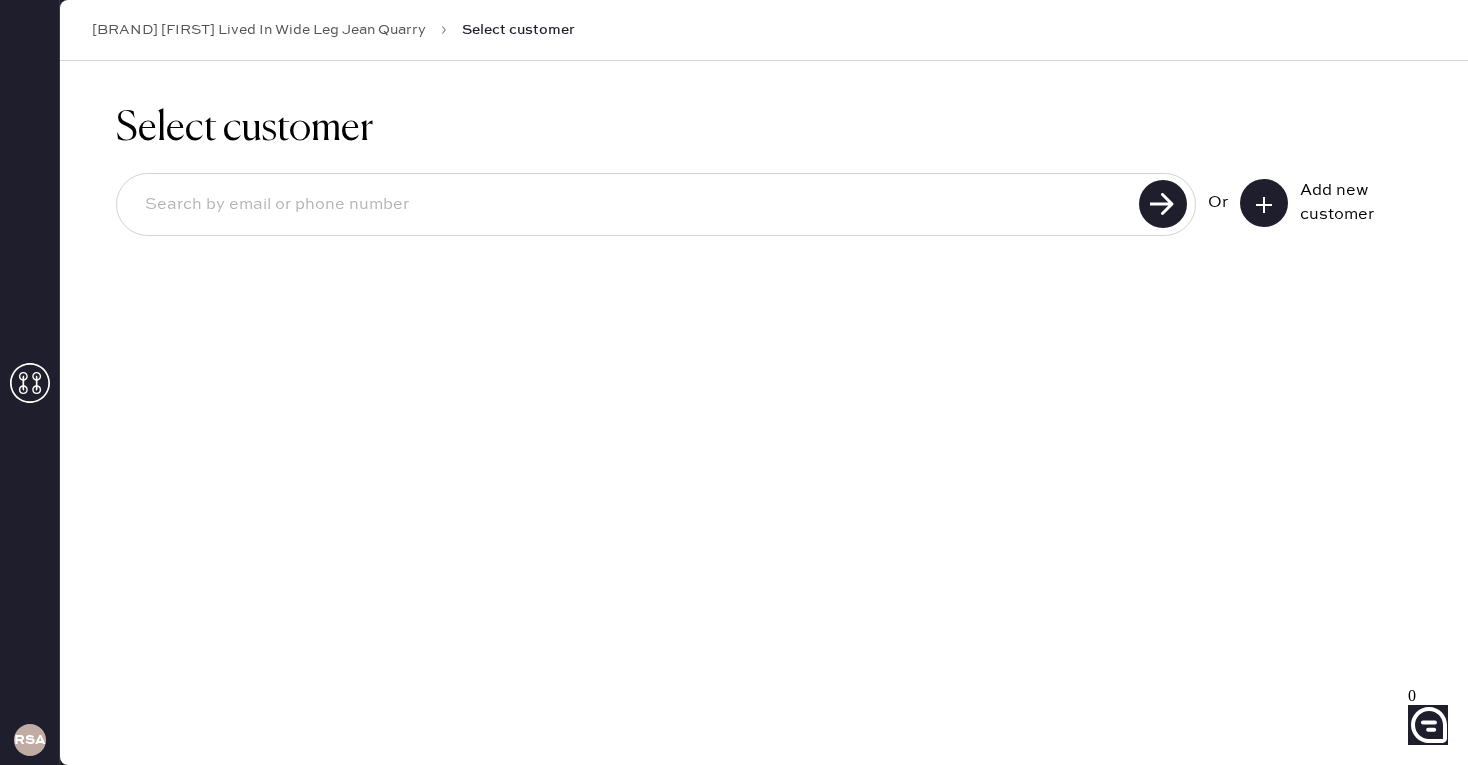 click at bounding box center [631, 205] 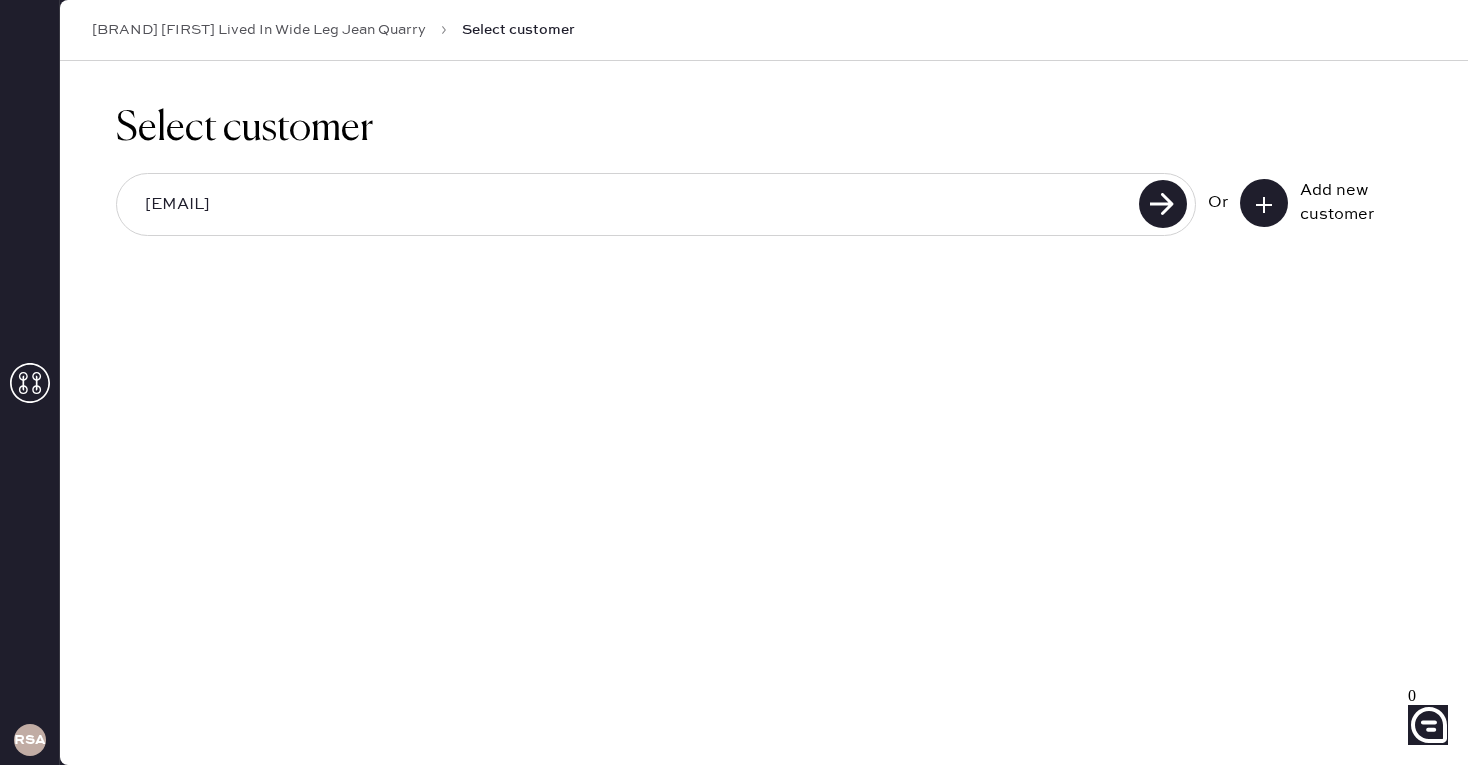 type on "[EMAIL]" 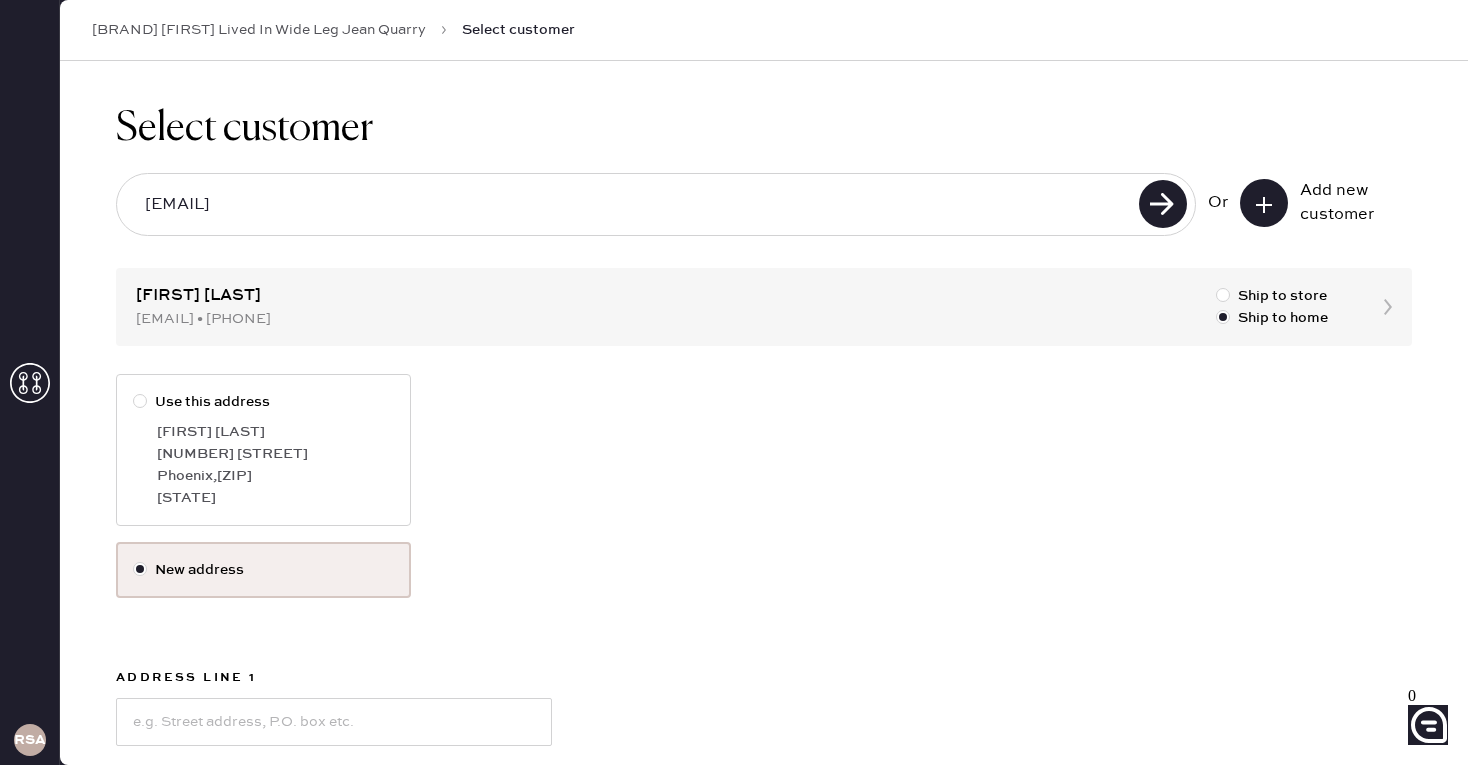 click at bounding box center [140, 401] 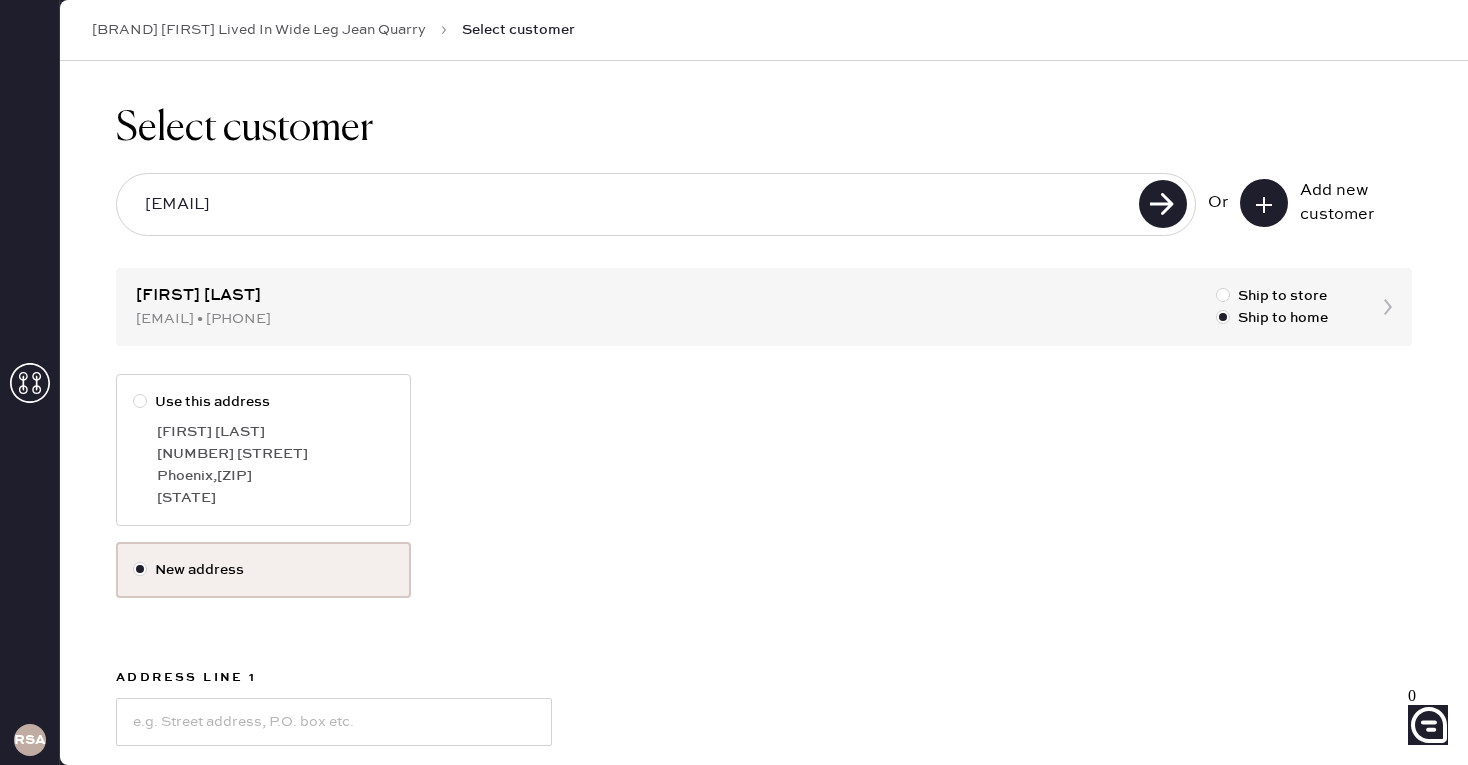 radio on "true" 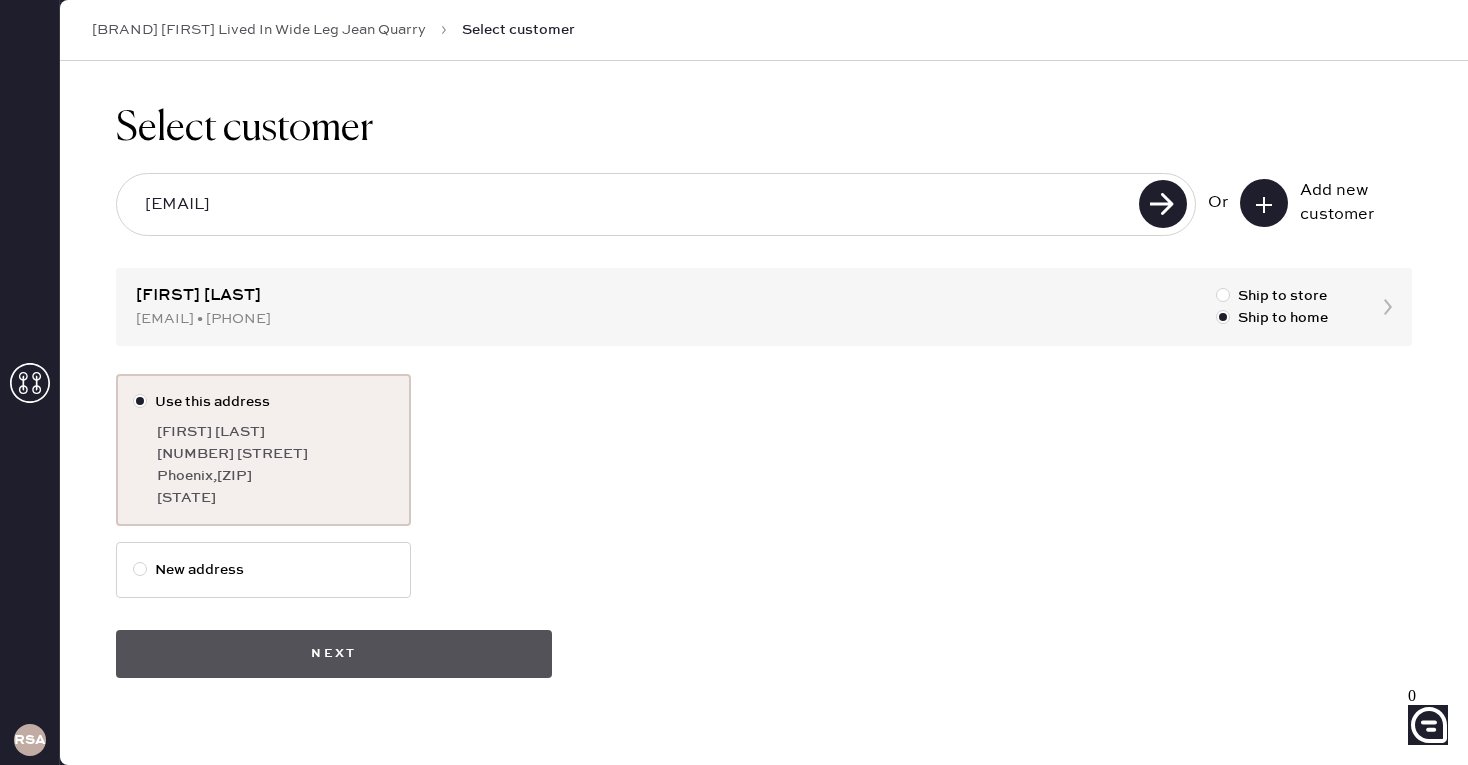 click on "Next" at bounding box center (334, 654) 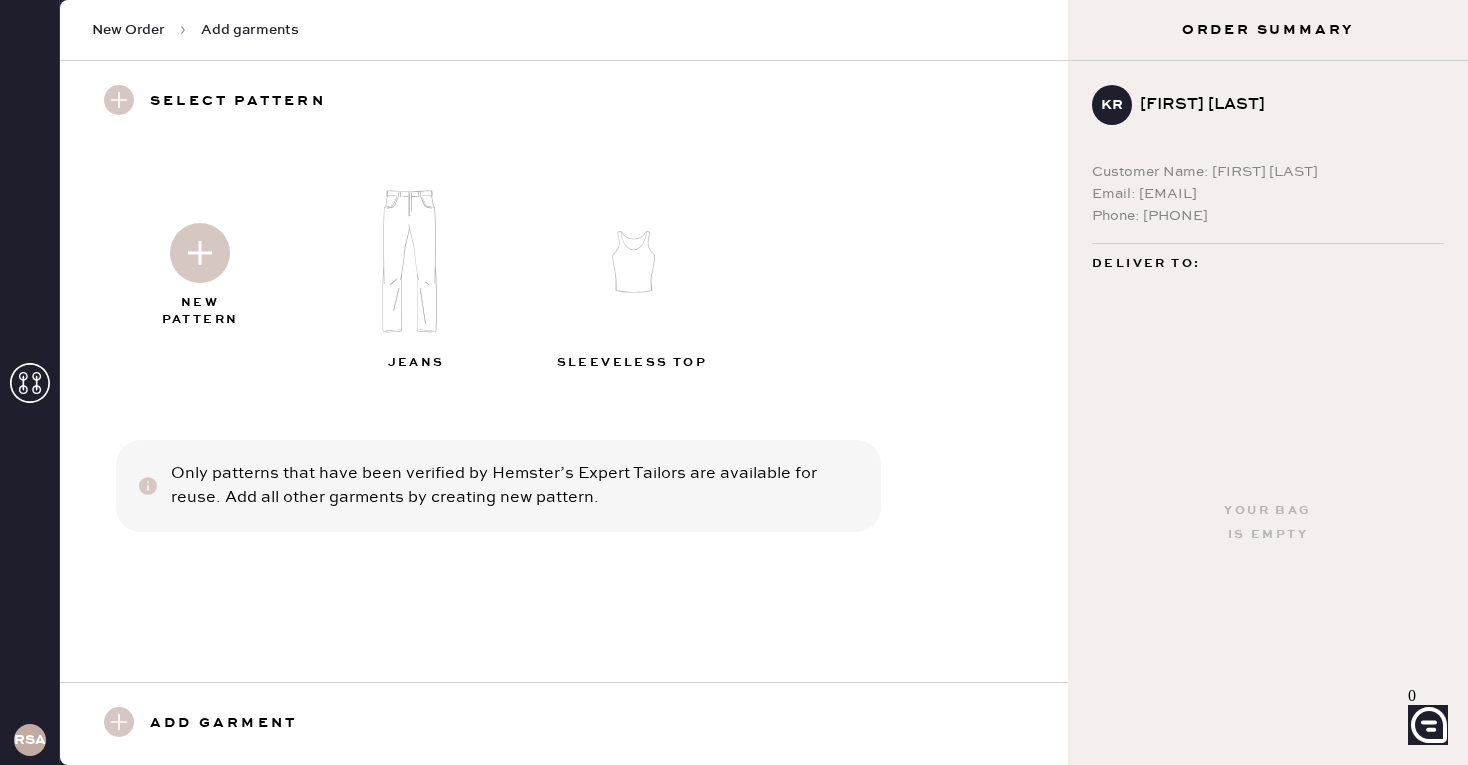 click at bounding box center (418, 261) 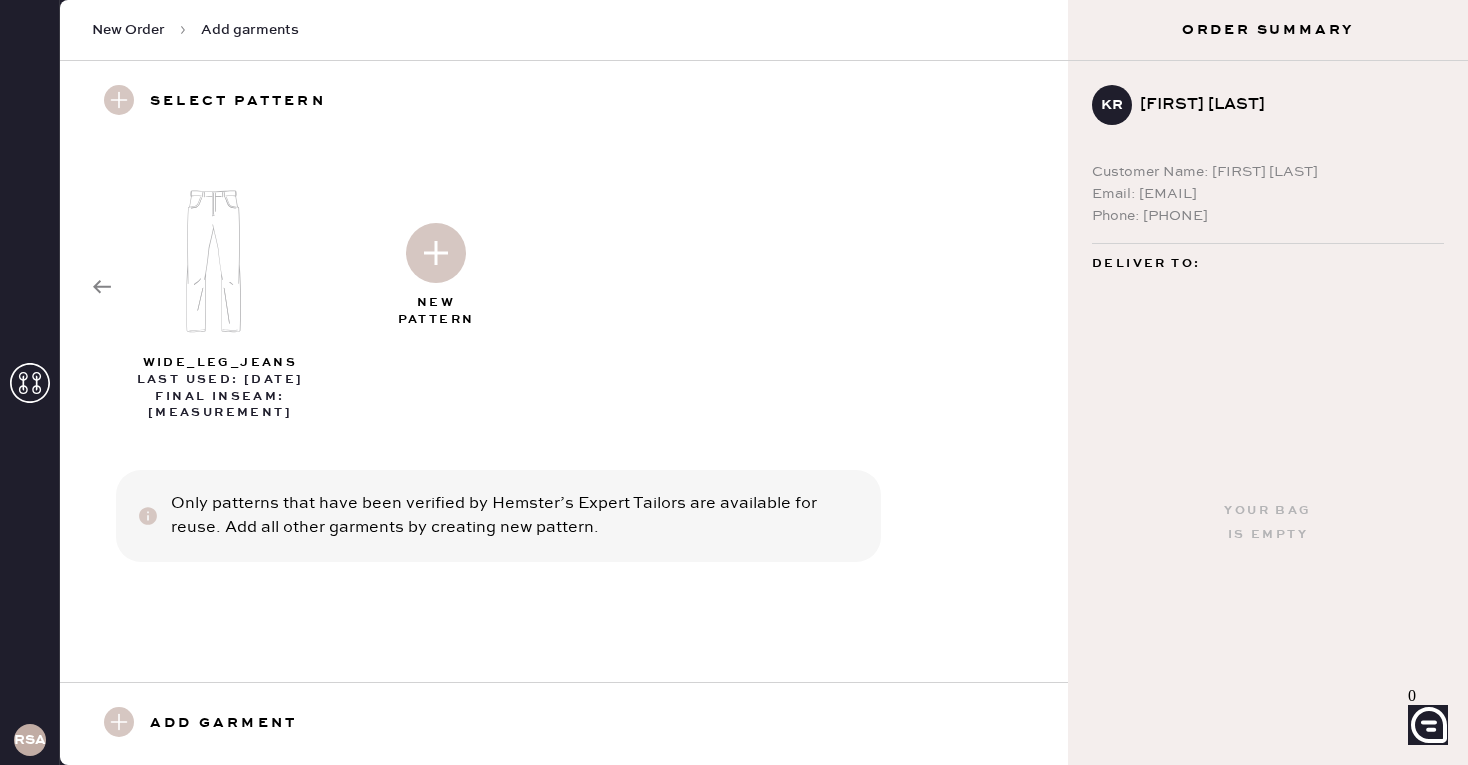 click at bounding box center (102, 287) 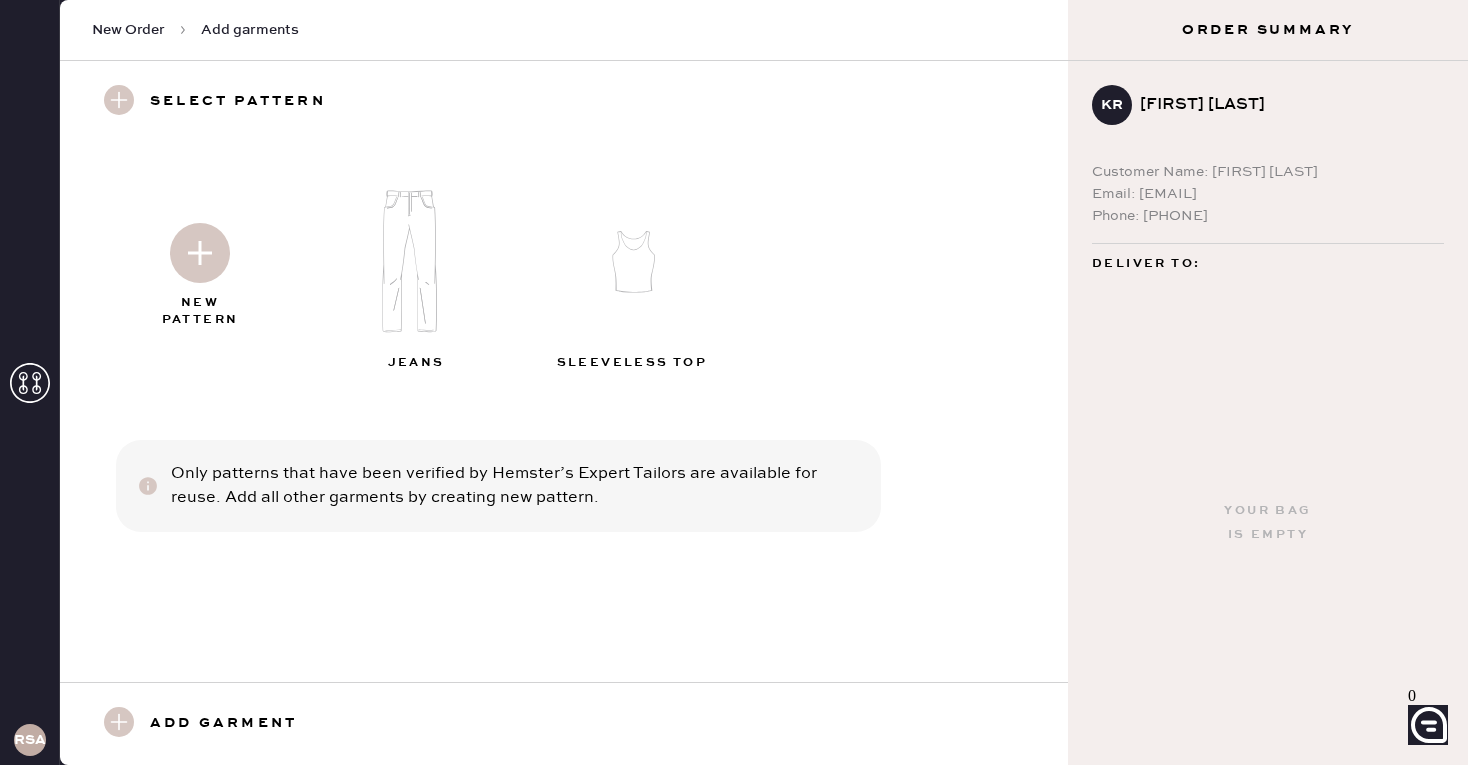 click on "Add garment" at bounding box center (238, 102) 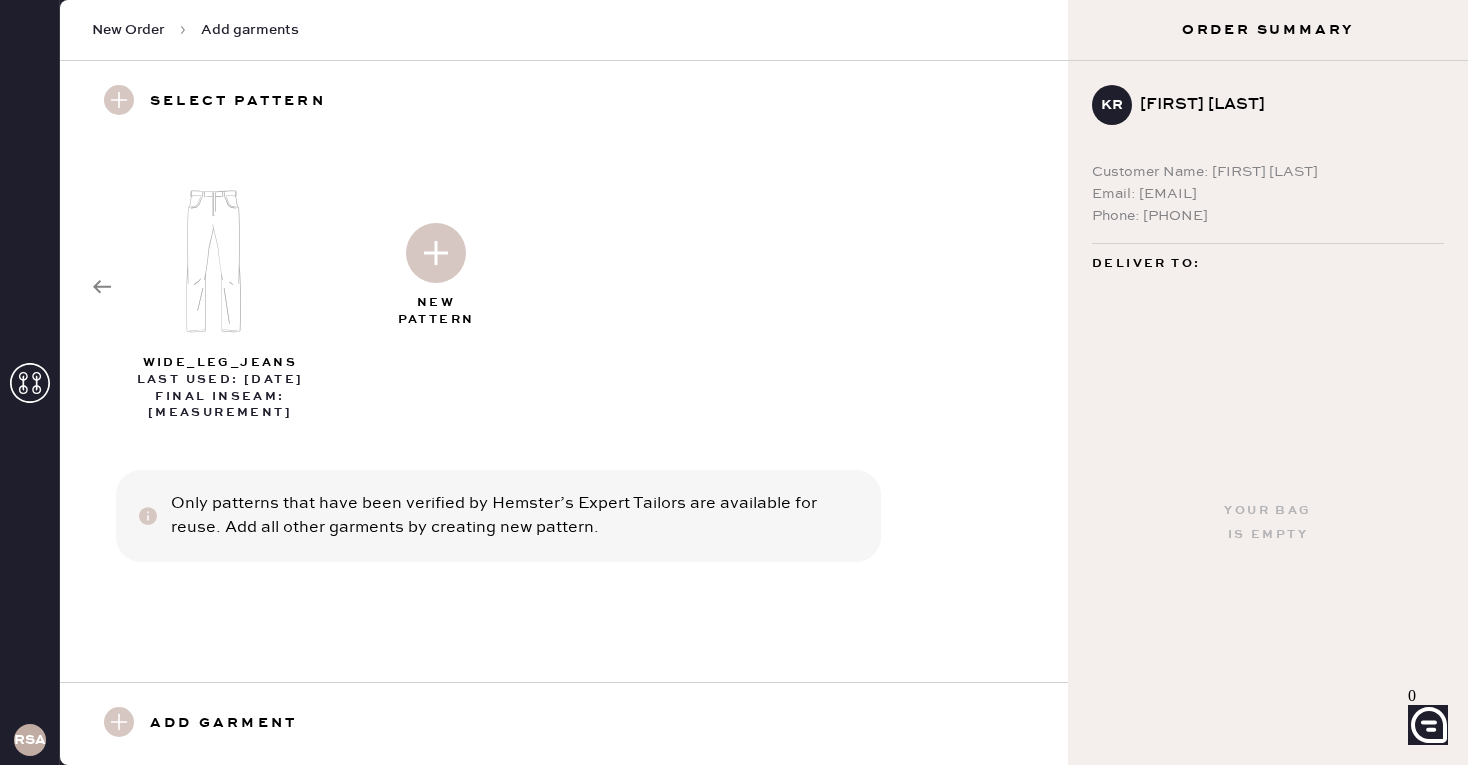 click at bounding box center [222, 261] 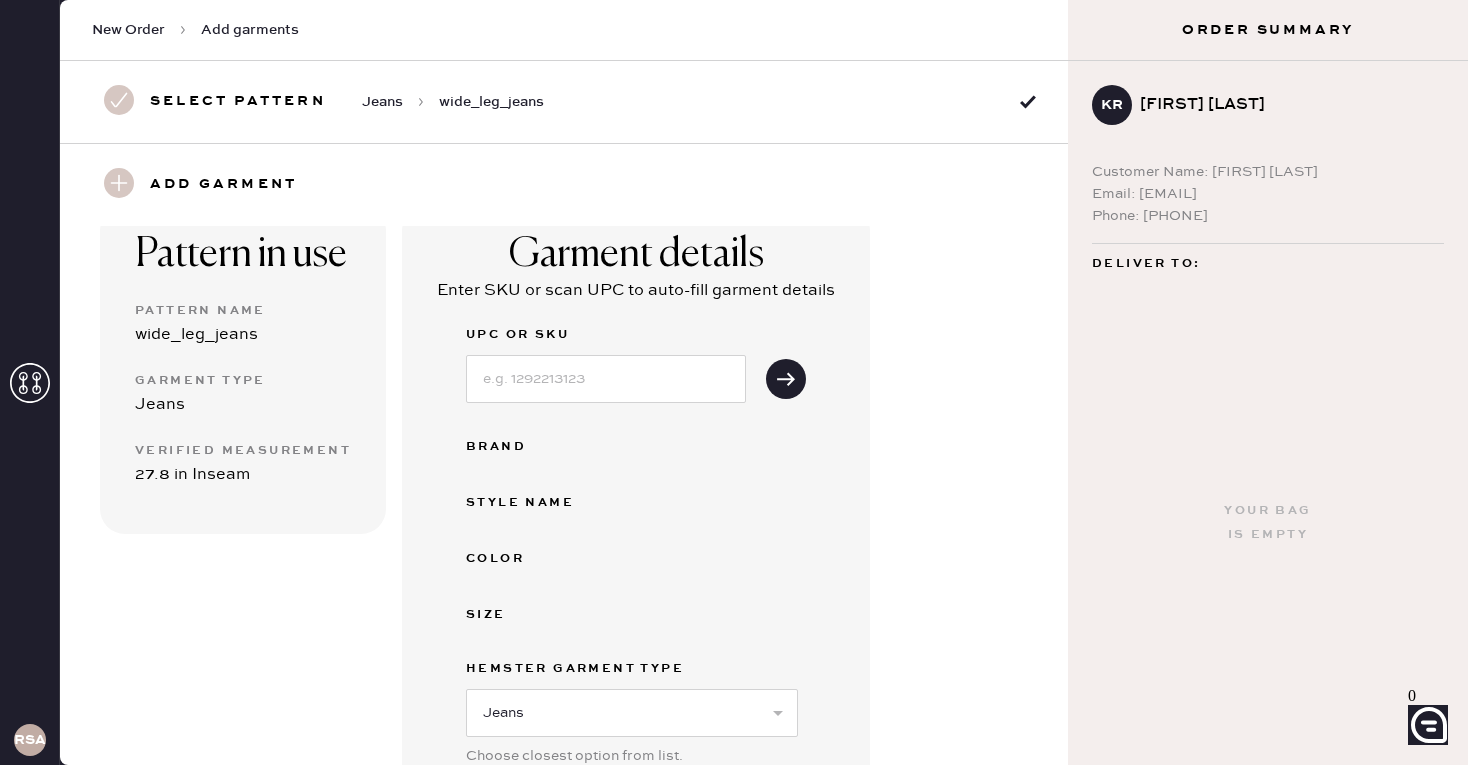 scroll, scrollTop: 140, scrollLeft: 0, axis: vertical 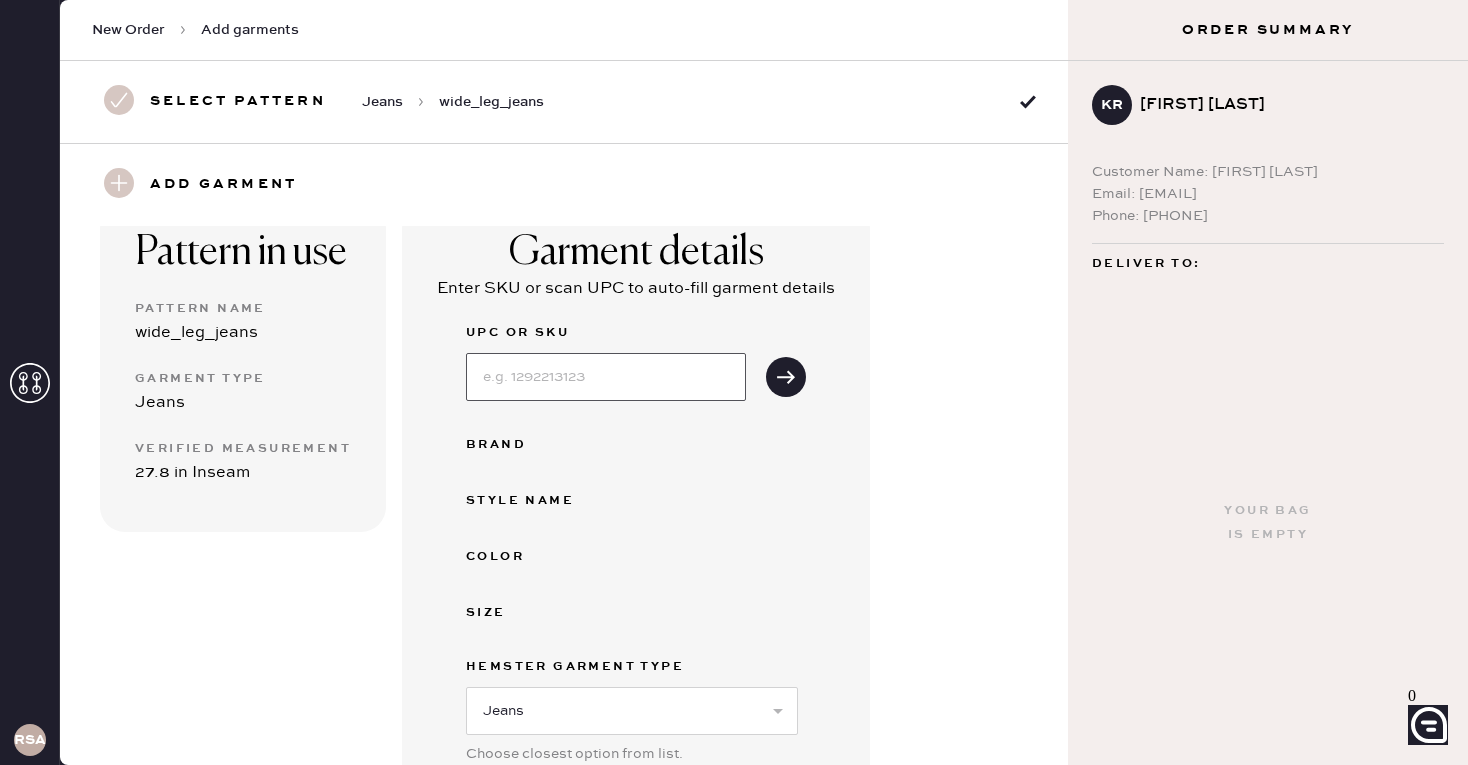 click at bounding box center (606, 377) 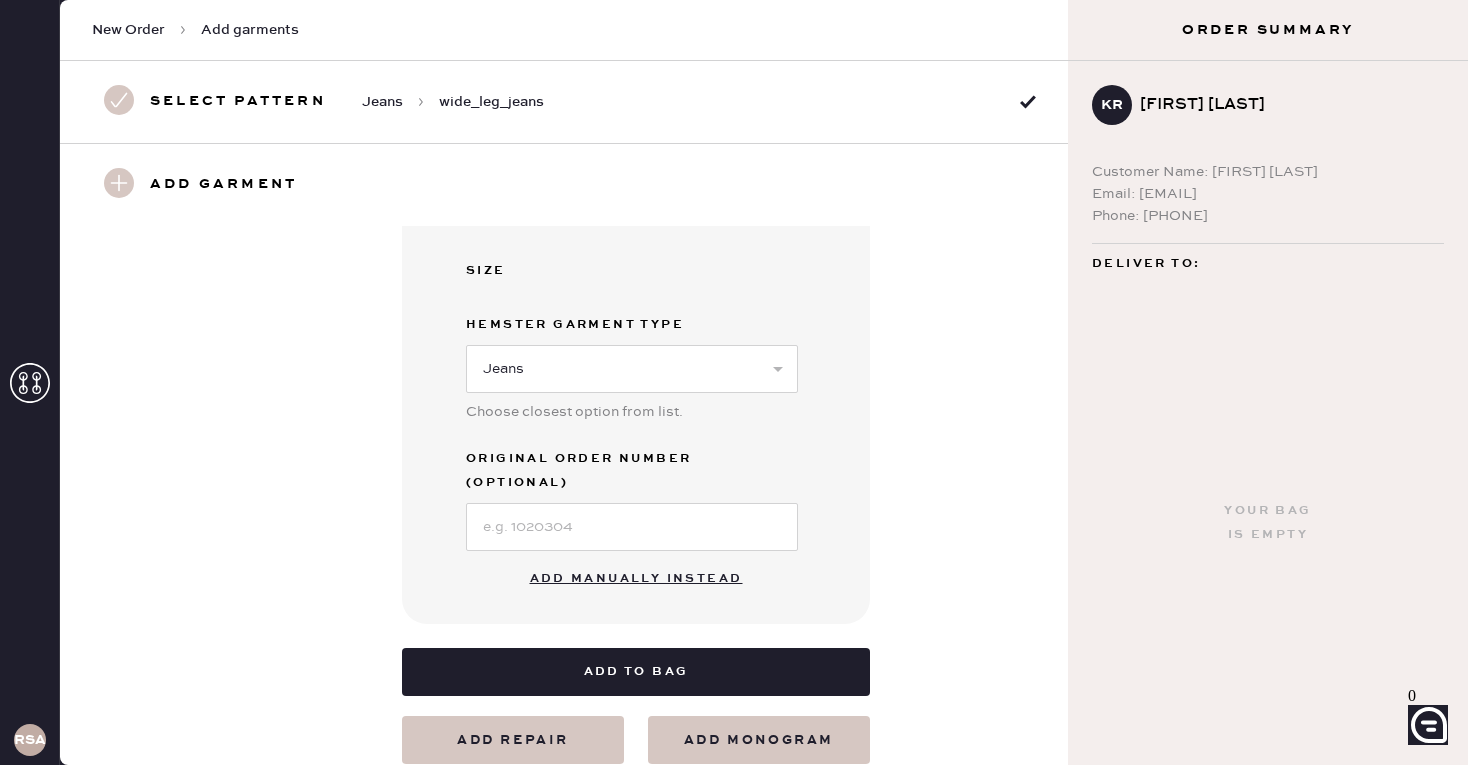 click on "Add manually instead" at bounding box center (636, 579) 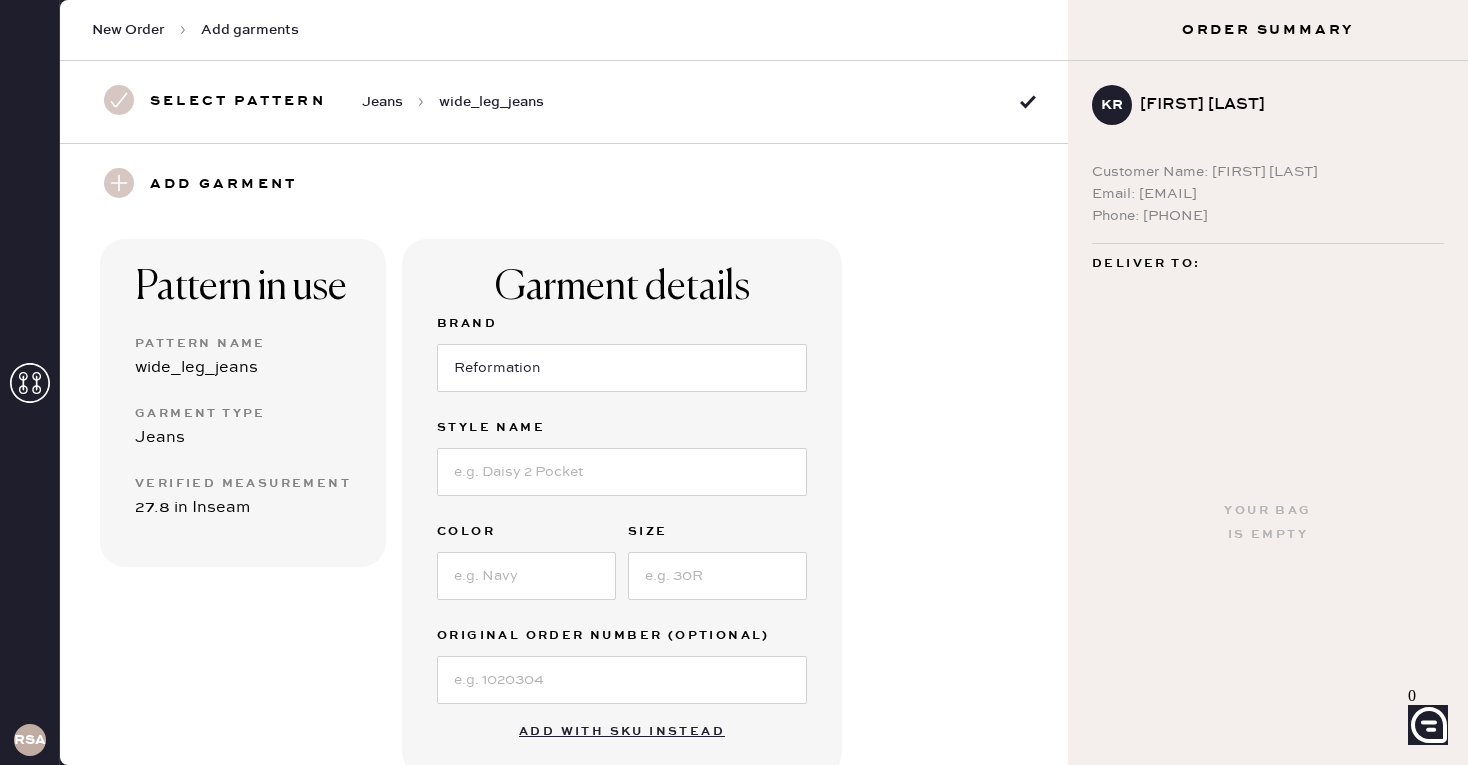 scroll, scrollTop: 0, scrollLeft: 0, axis: both 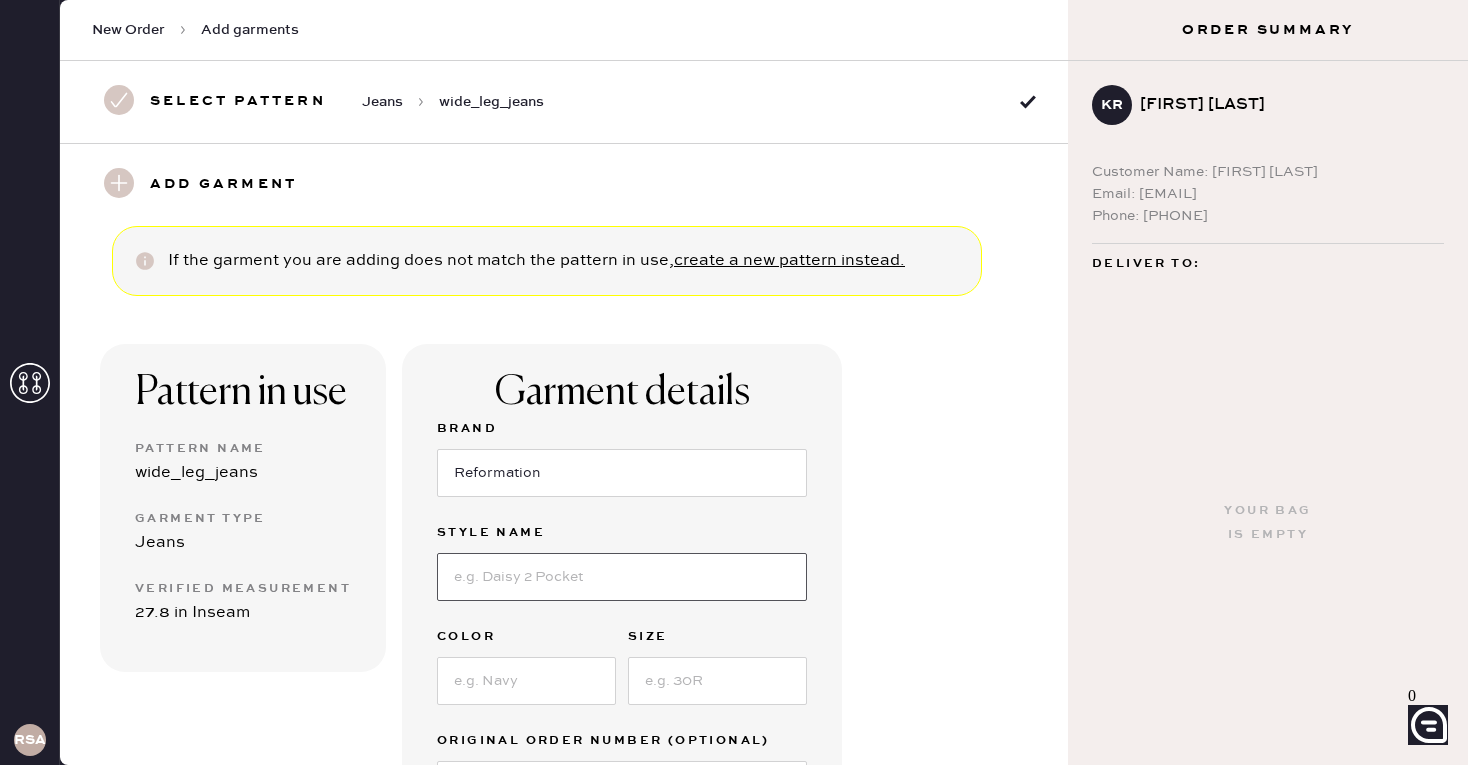 click at bounding box center [622, 577] 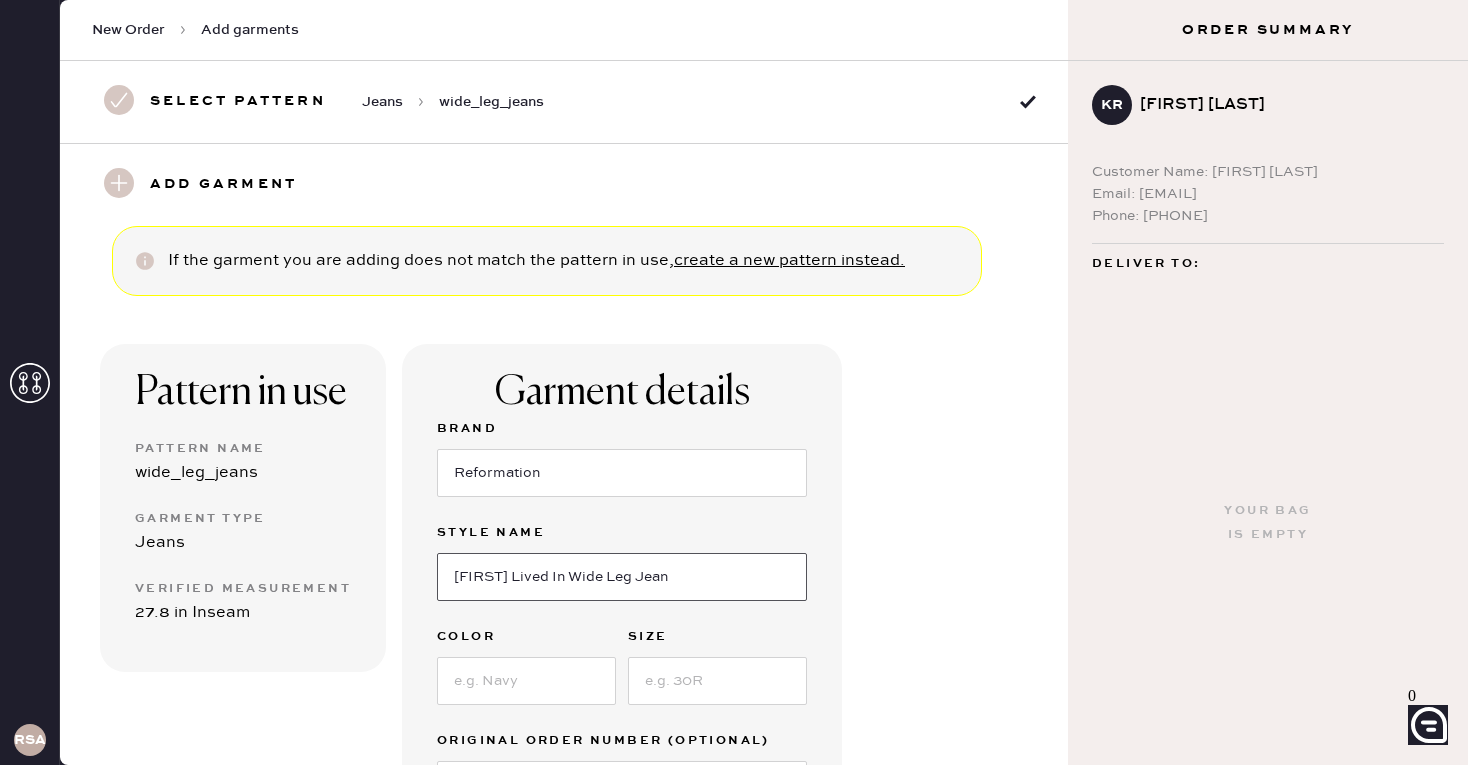 type on "[FIRST] Lived In Wide Leg Jean" 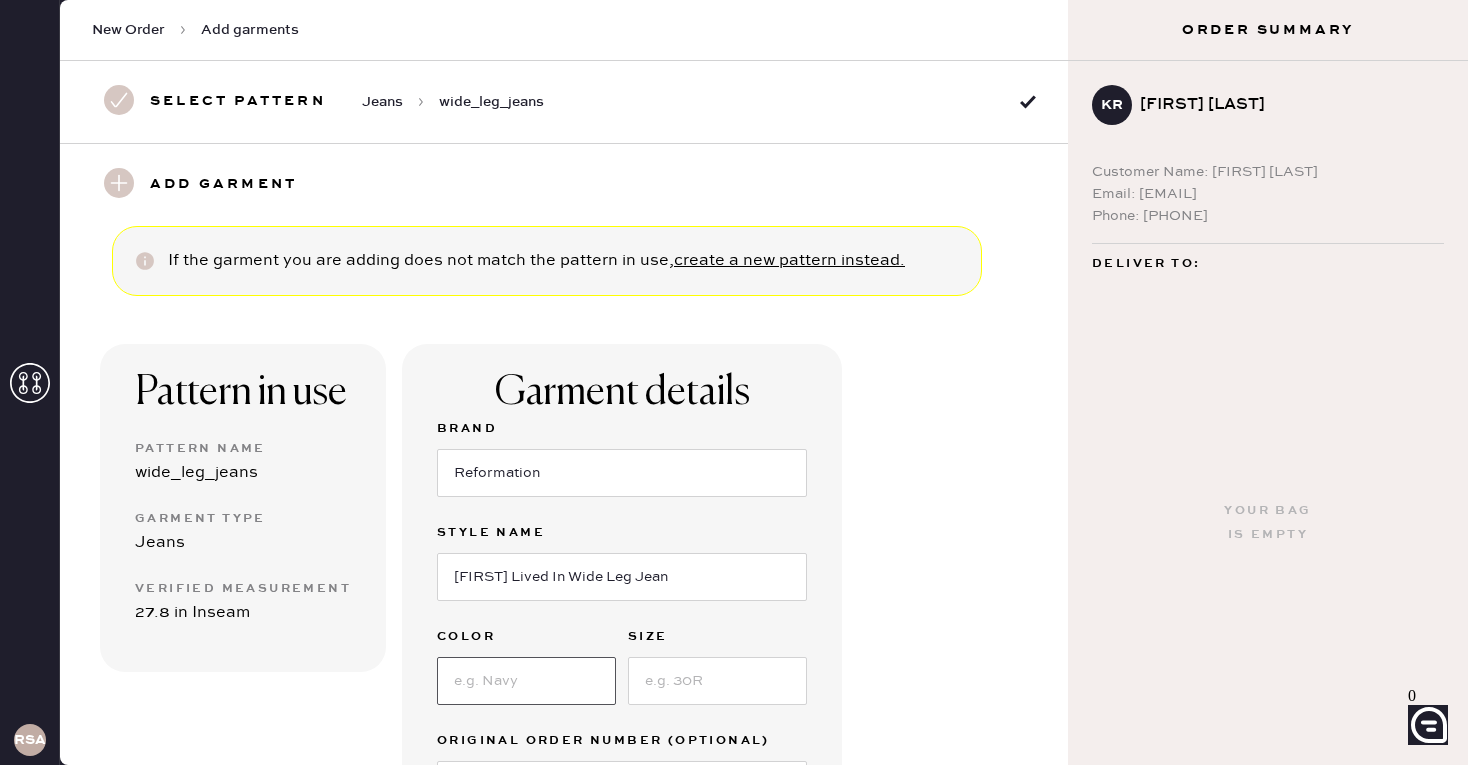 click at bounding box center [526, 681] 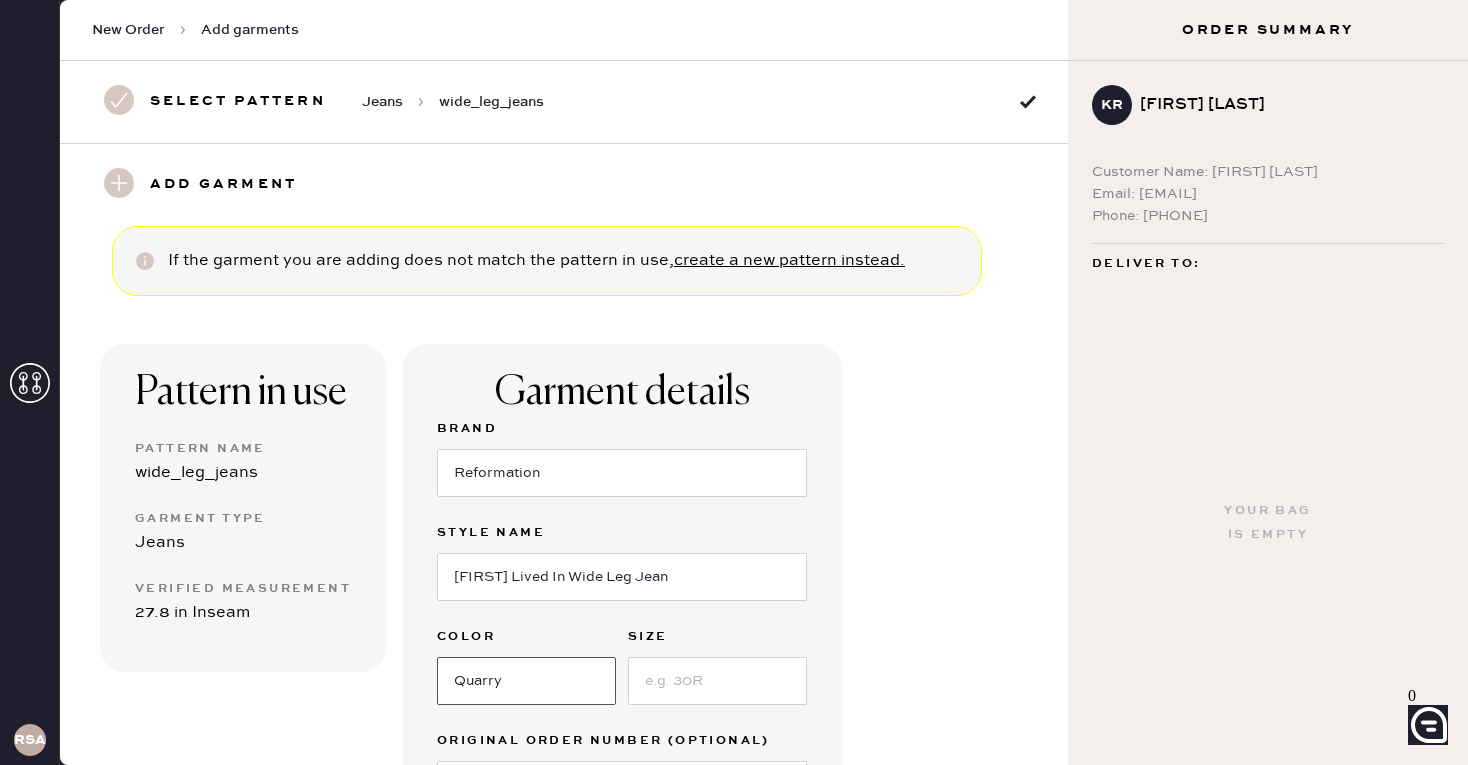 type on "Quarry" 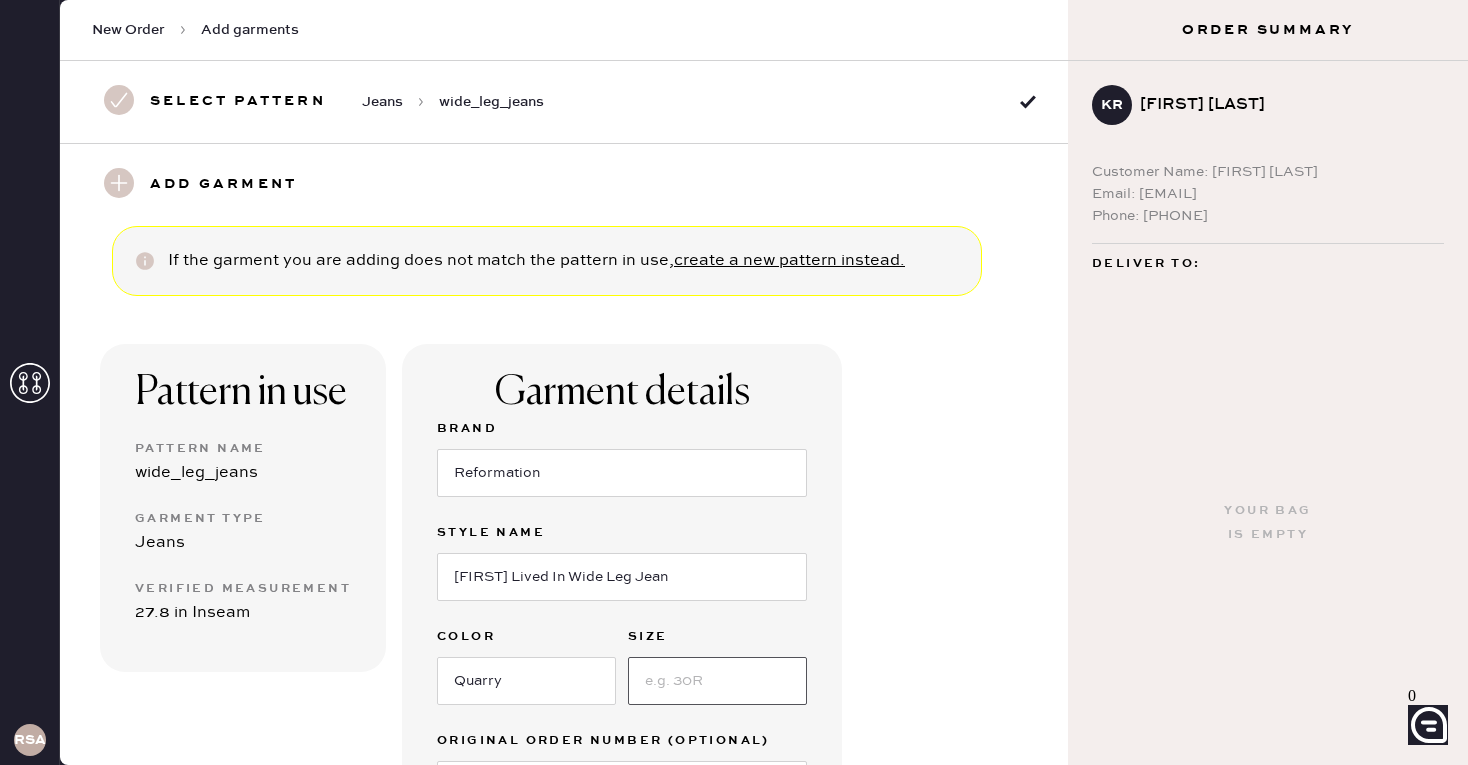 click at bounding box center (717, 681) 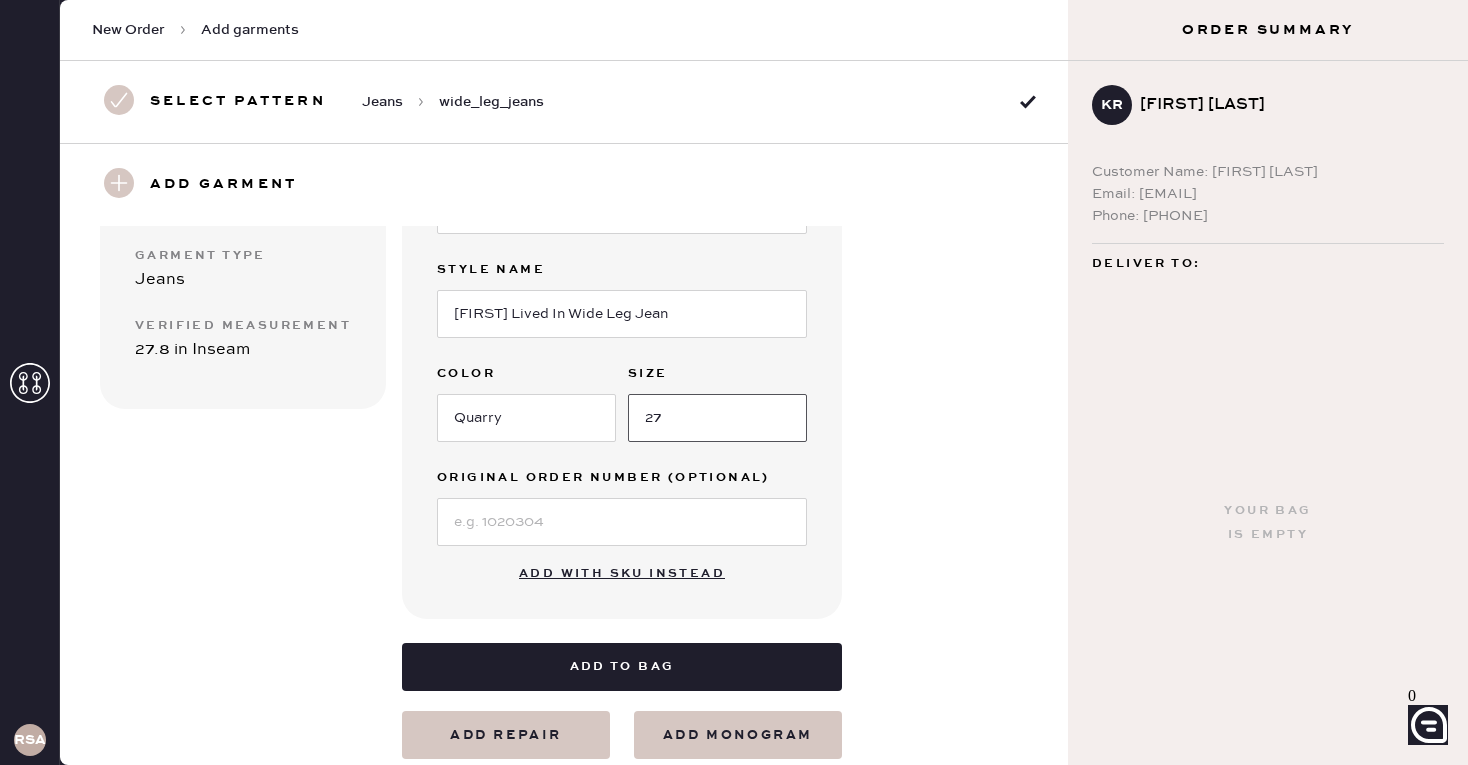 scroll, scrollTop: 304, scrollLeft: 0, axis: vertical 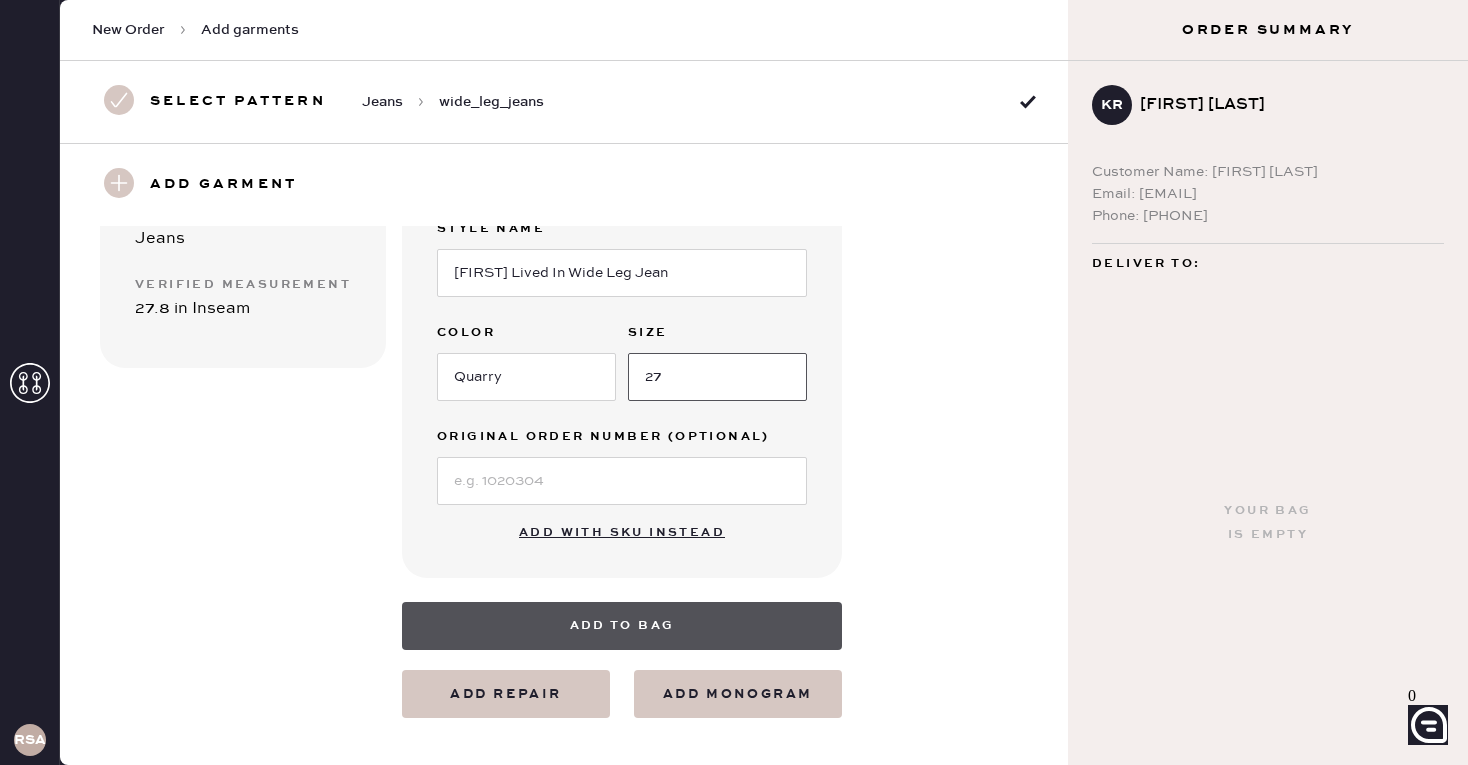 type on "27" 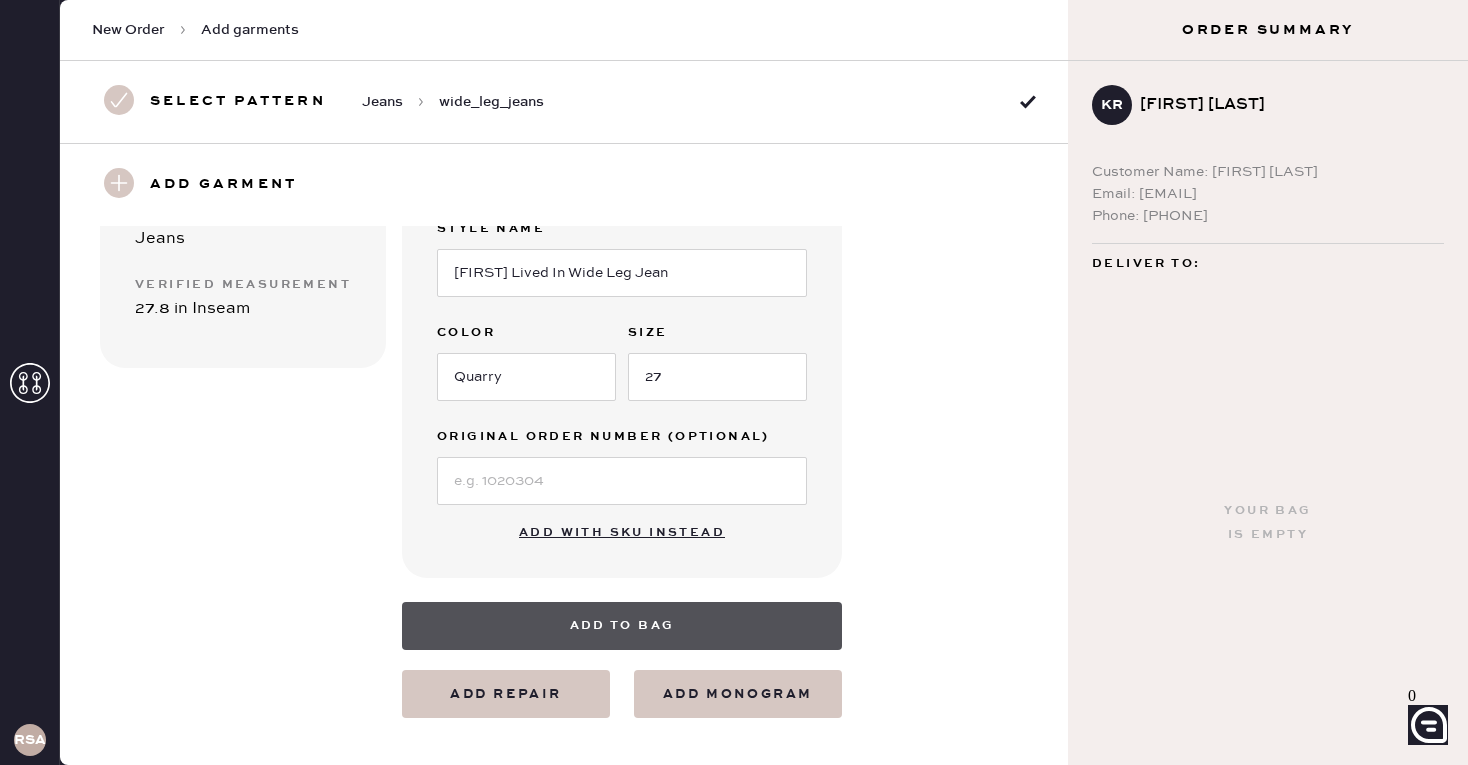 click on "Add to bag" at bounding box center (622, 626) 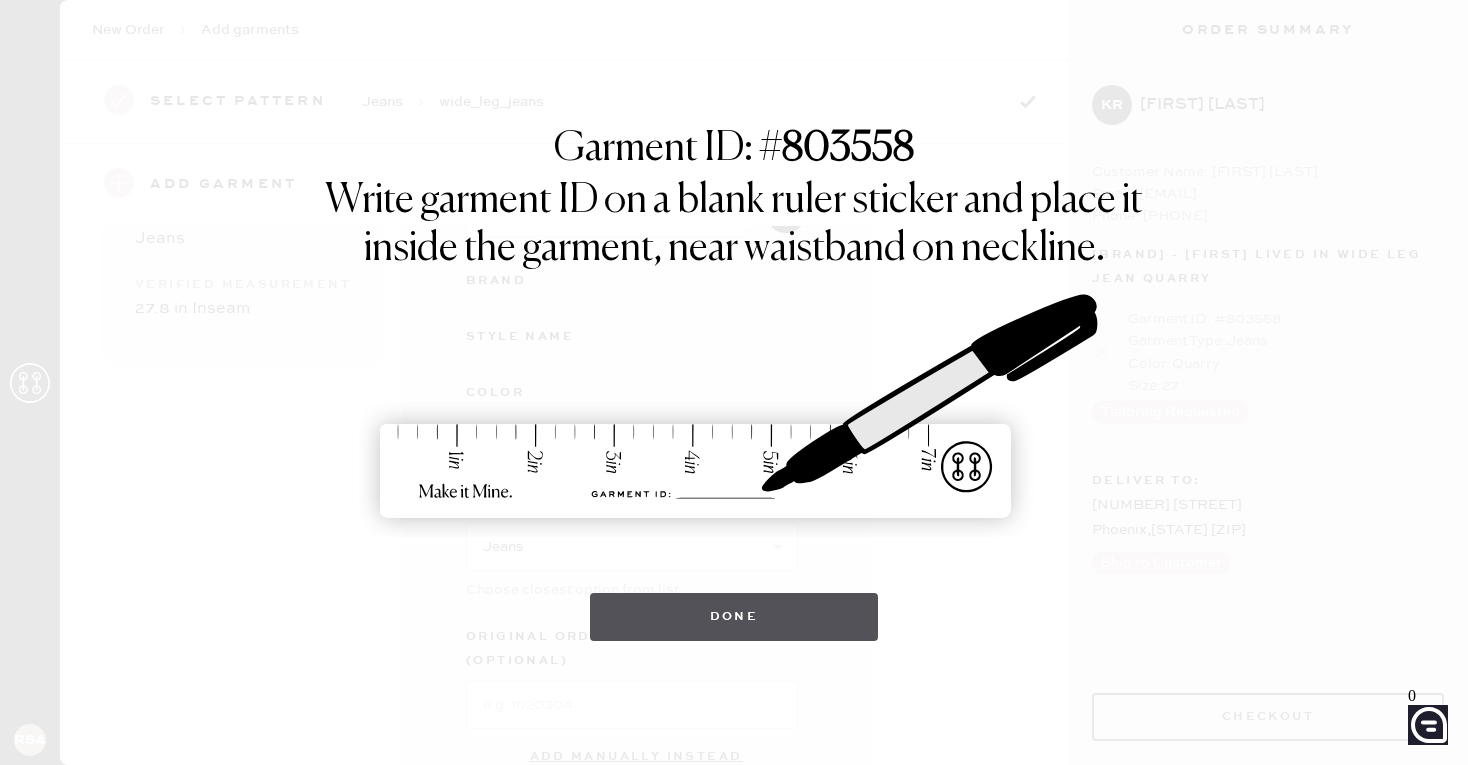 click on "Done" at bounding box center [734, 617] 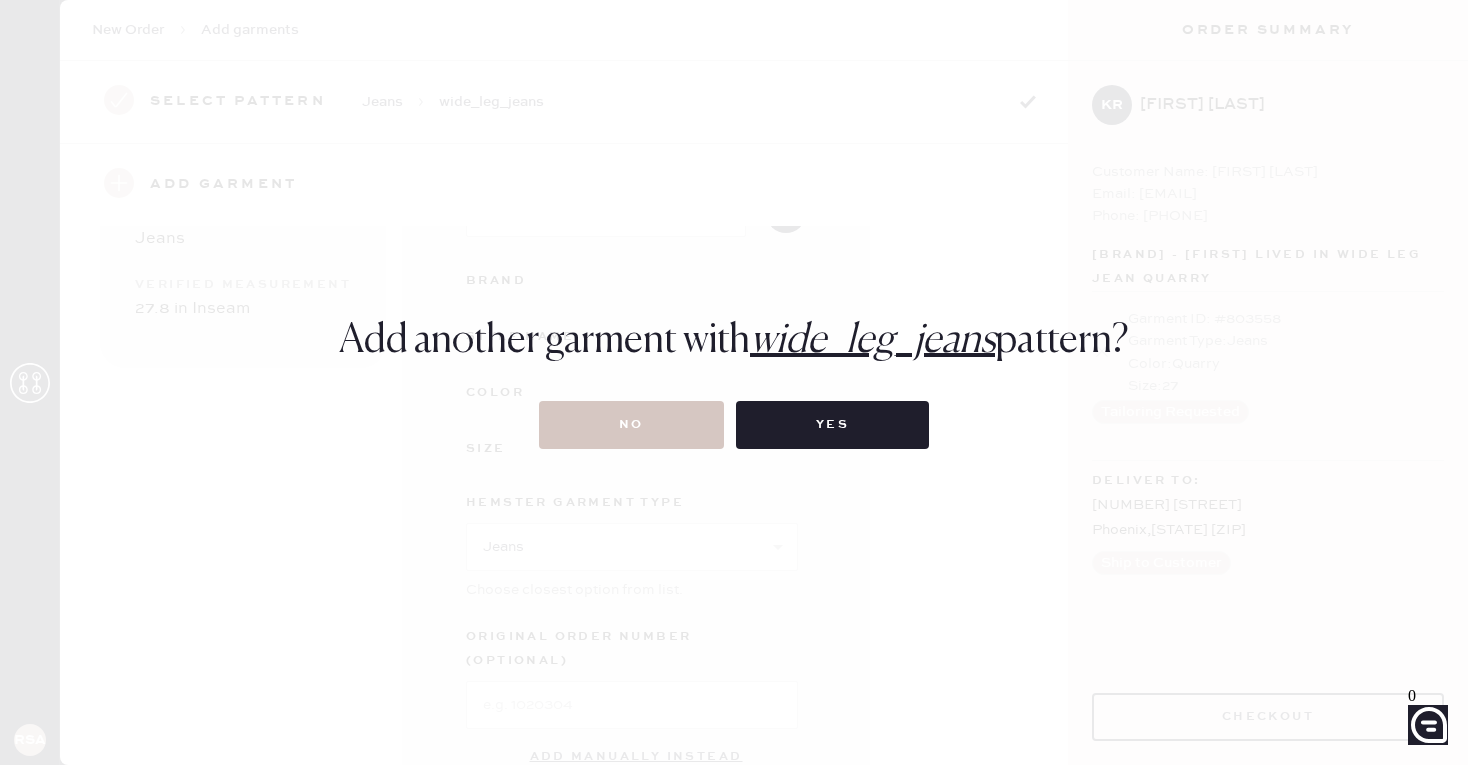 click on "Add another garment with wide_leg_jeans pattern? No Yes" at bounding box center [734, 382] 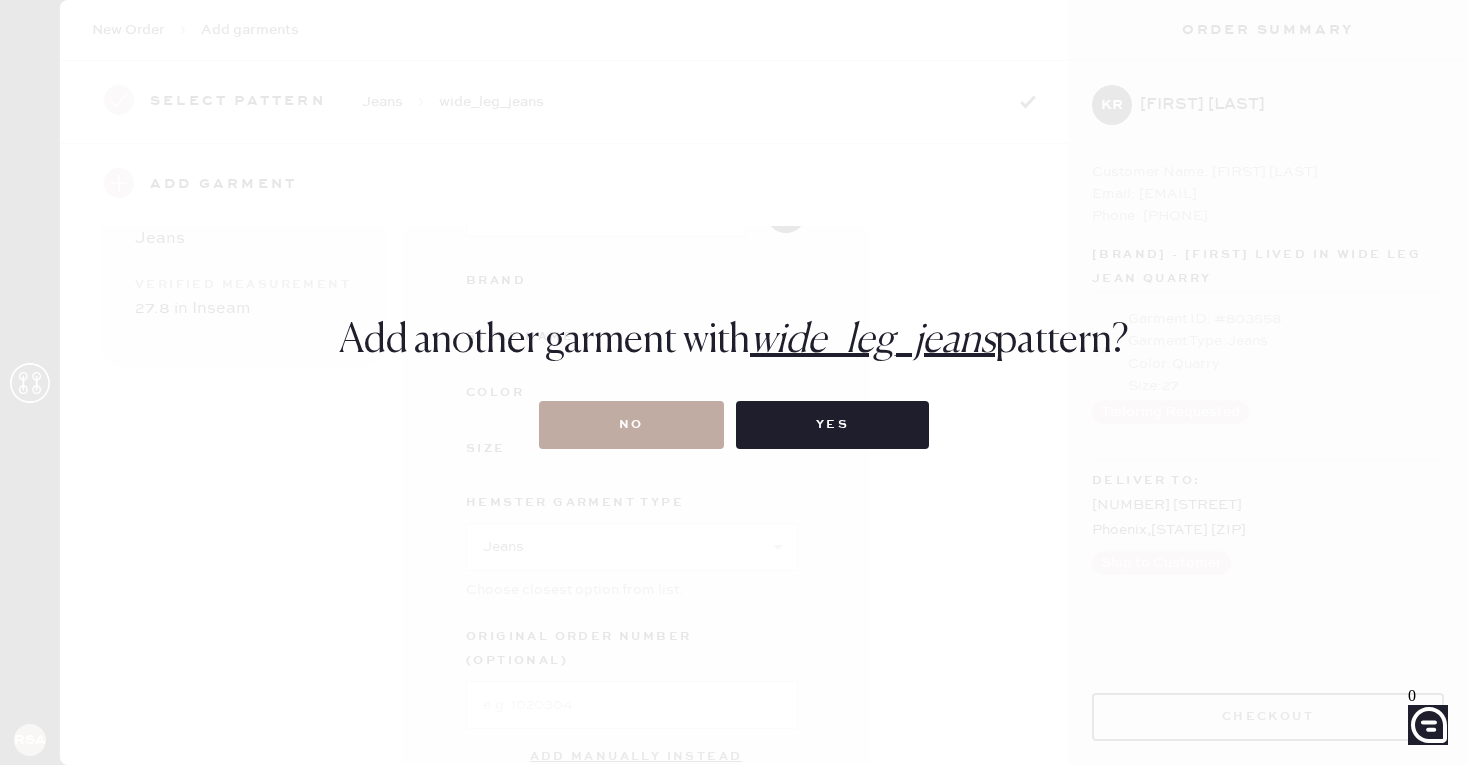 click on "No" at bounding box center (631, 425) 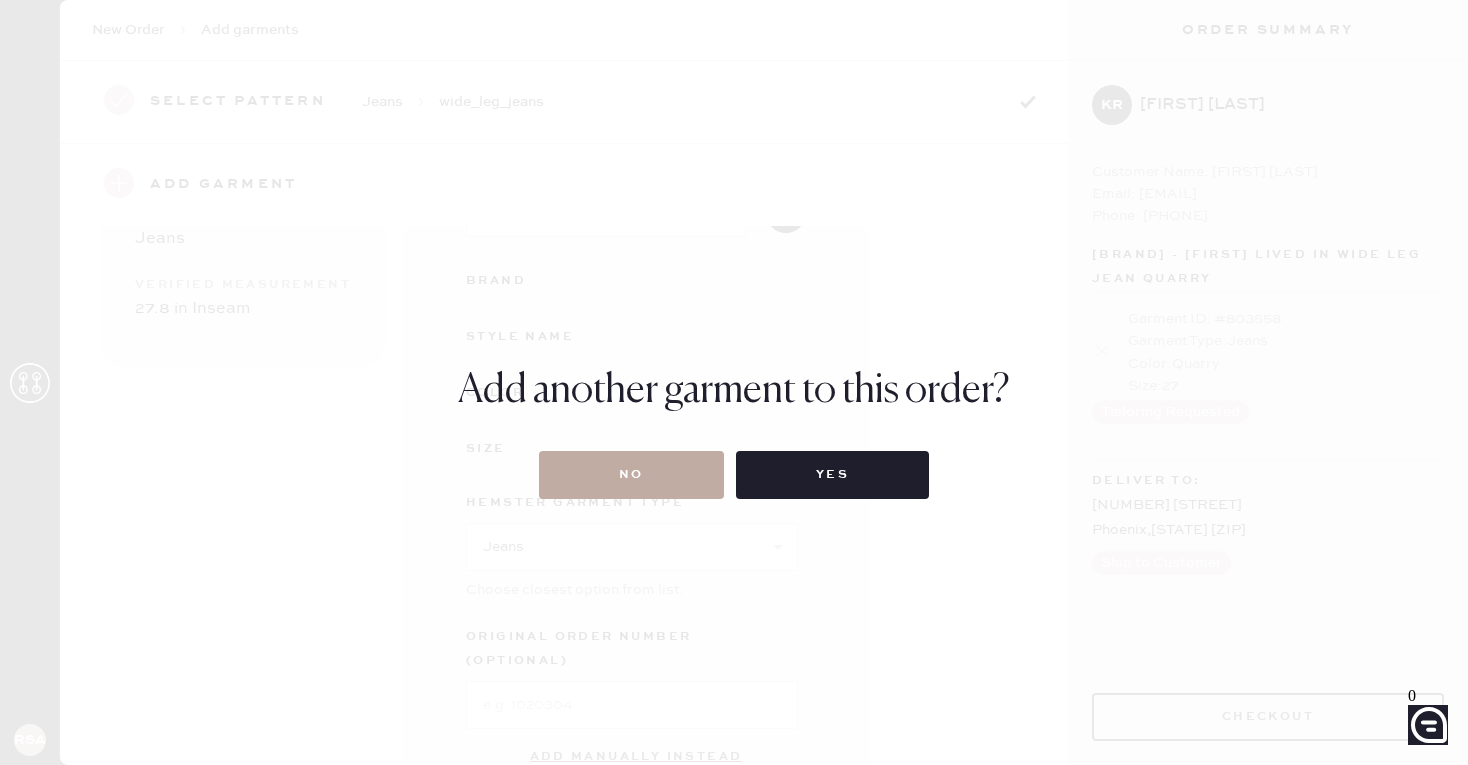 click on "No" at bounding box center (631, 475) 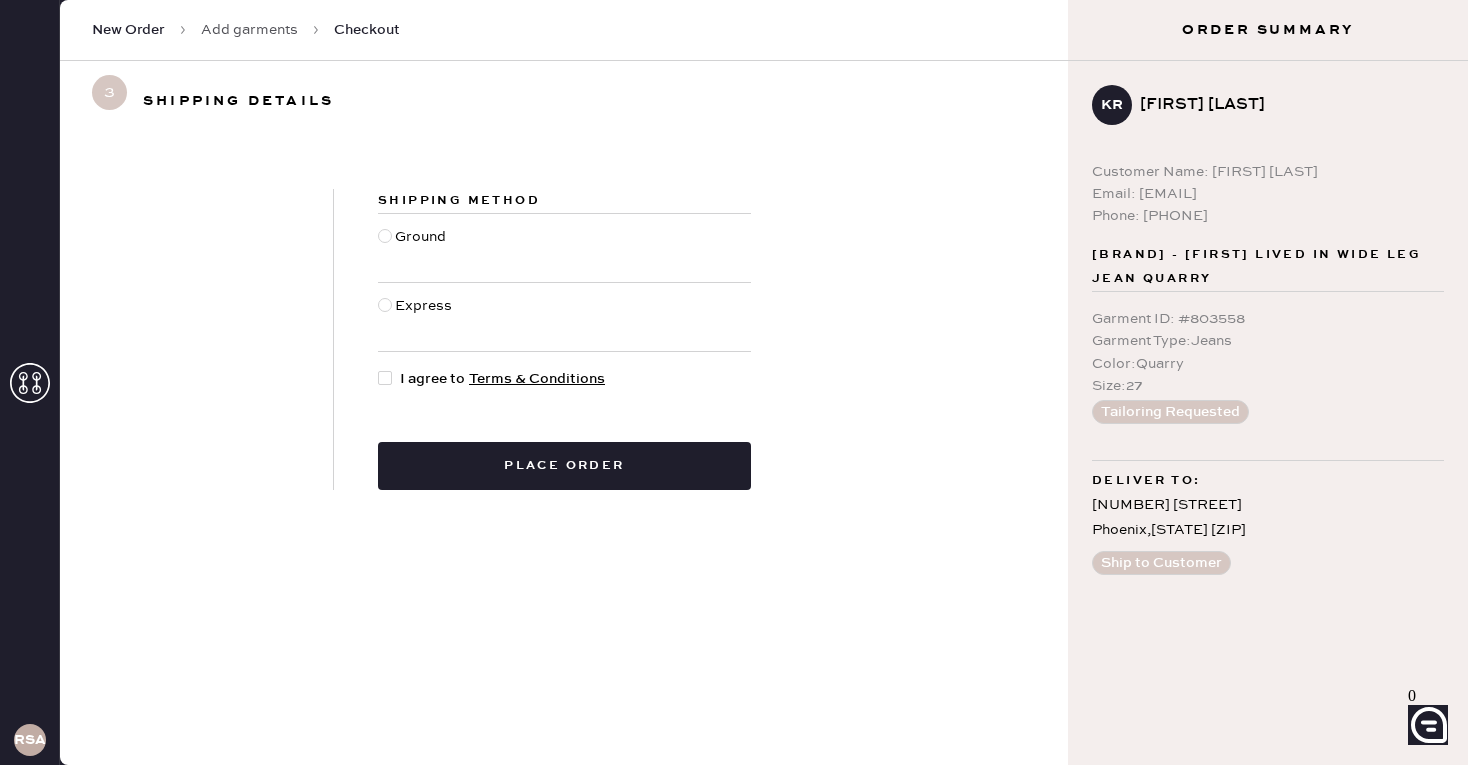 click at bounding box center [385, 236] 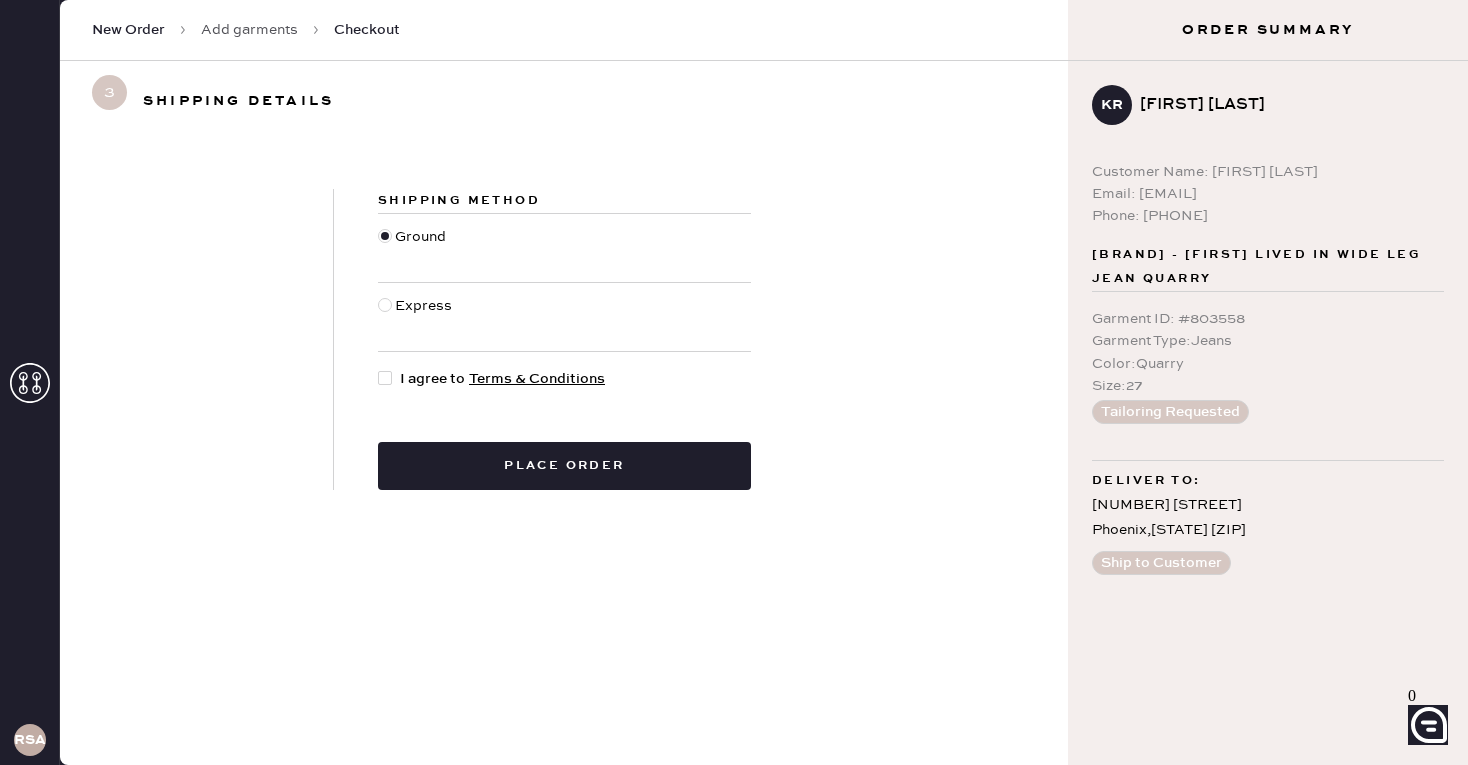 click at bounding box center (385, 378) 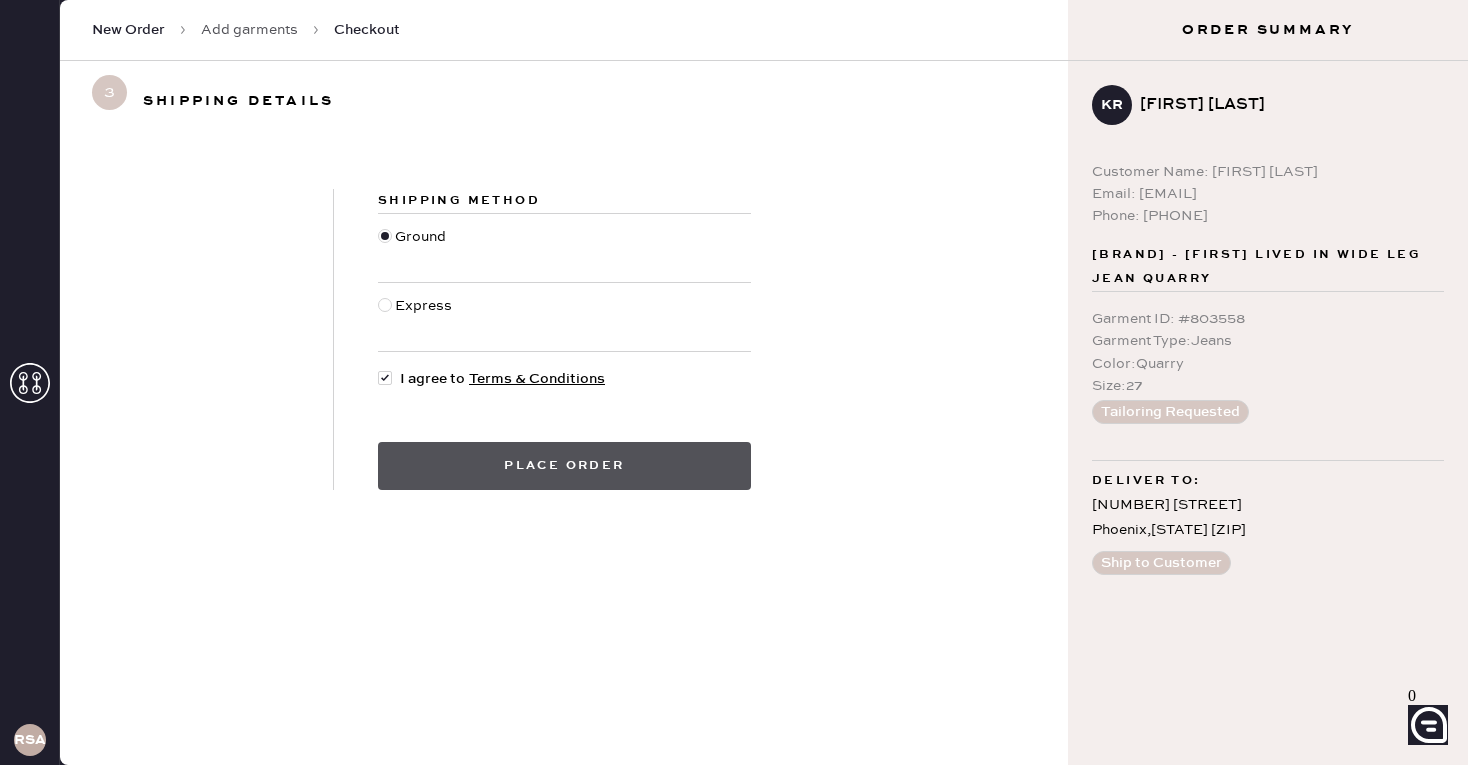 click on "Place order" at bounding box center [564, 466] 